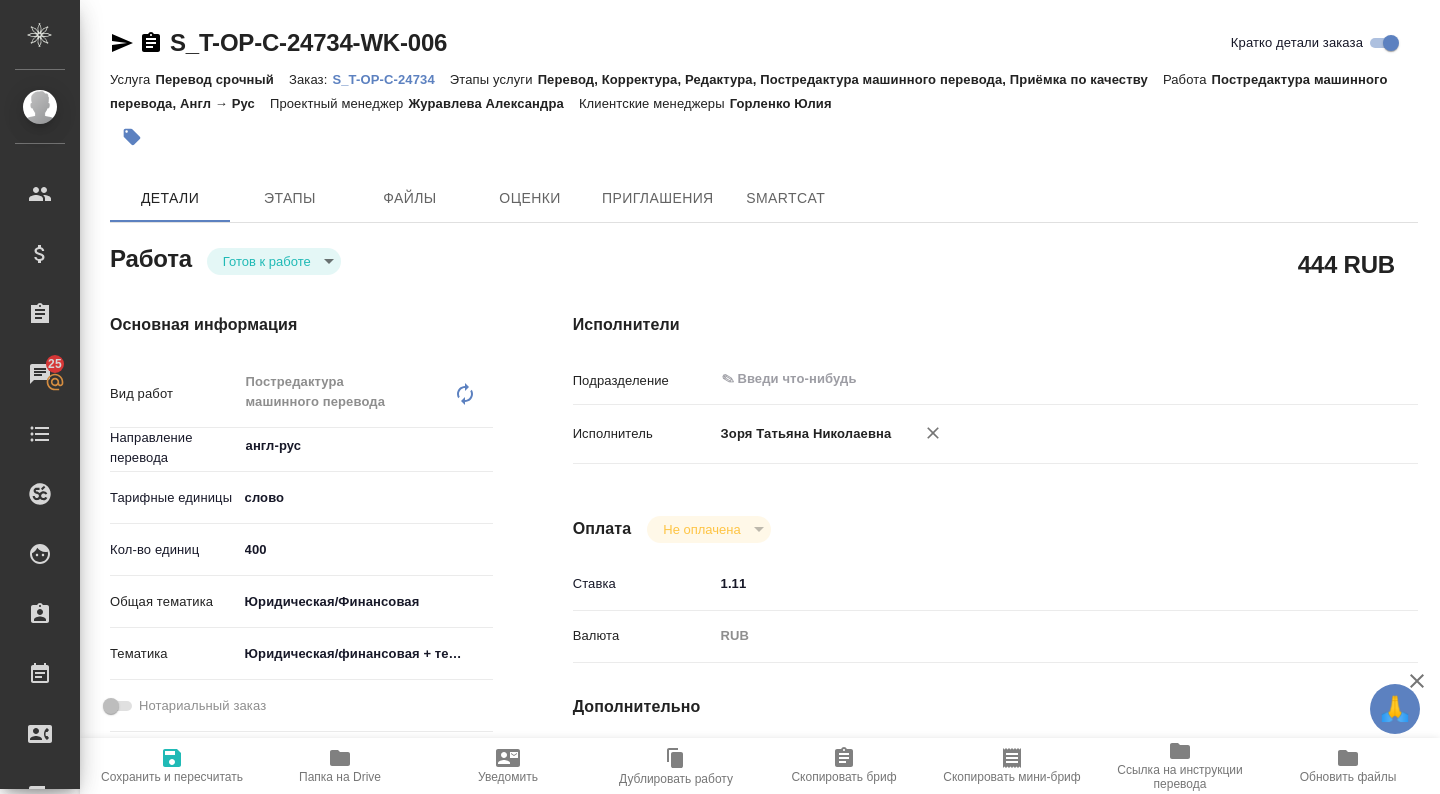 scroll, scrollTop: 0, scrollLeft: 0, axis: both 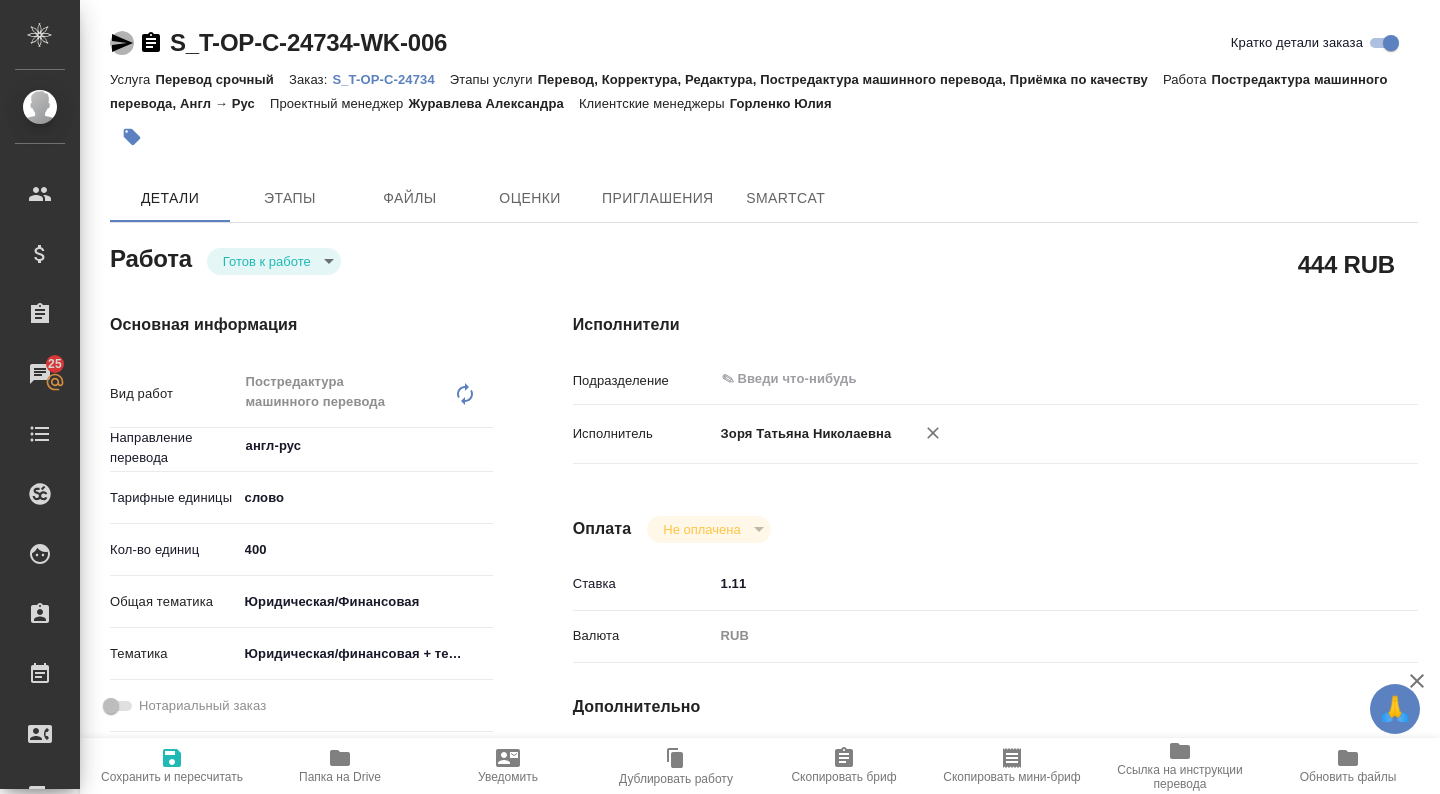 click 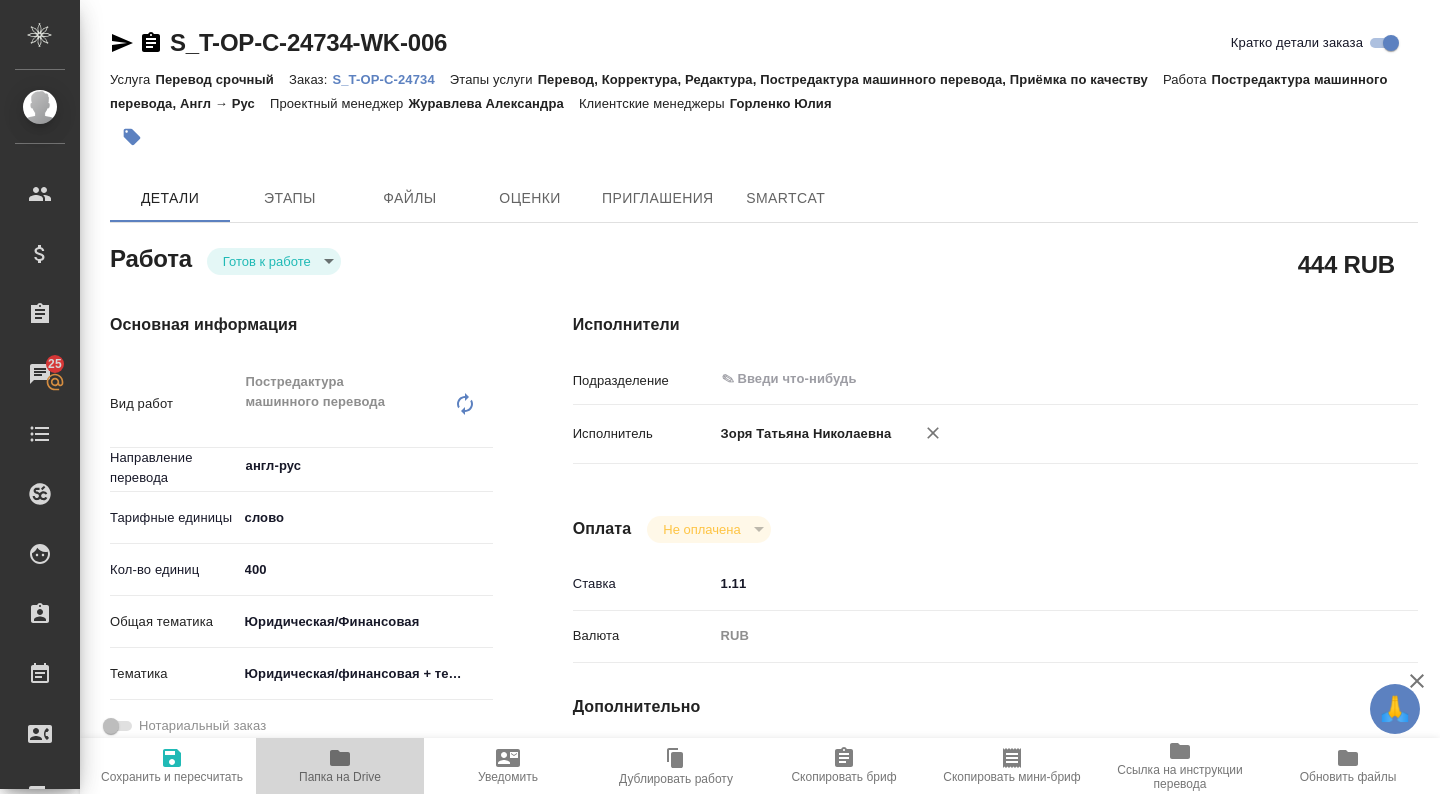 click 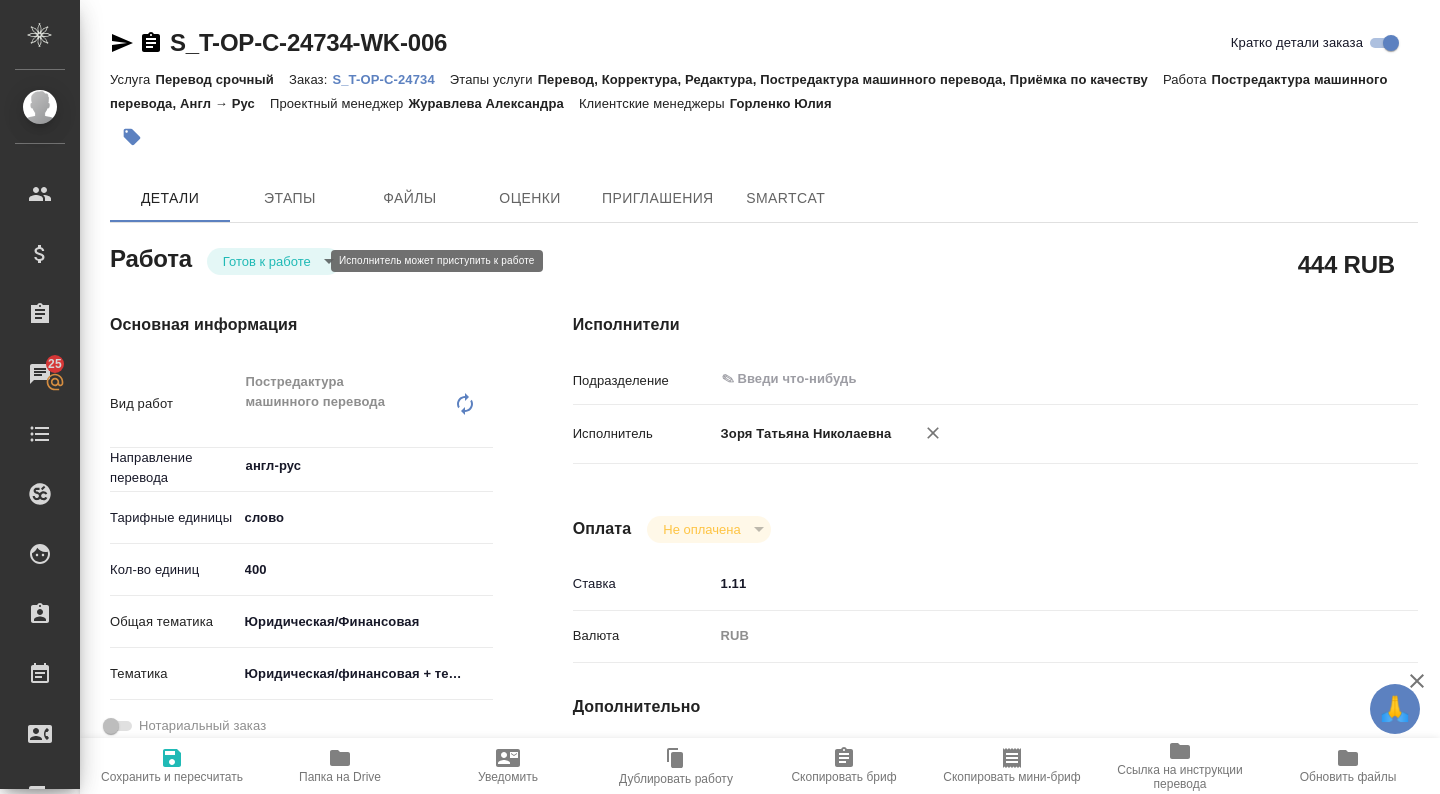 click on "🙏 .cls-1
fill:#fff;
AWATERA Zoria Tatiana Клиенты Спецификации Заказы 25 Чаты Todo Проекты SC Исполнители Кандидаты Работы Входящие заявки Заявки на доставку Рекламации Проекты процессинга Конференции Выйти S_T-OP-C-24734-WK-006 Кратко детали заказа Услуга Перевод срочный Заказ: S_T-OP-C-24734 Этапы услуги Перевод, Корректура, Редактура, Постредактура машинного перевода, Приёмка по качеству Работа Постредактура машинного перевода, Англ → Рус Проектный менеджер Журавлева Александра Клиентские менеджеры Горленко Юлия Детали Этапы Файлы Оценки Приглашения SmartCat Работа x x" at bounding box center [720, 397] 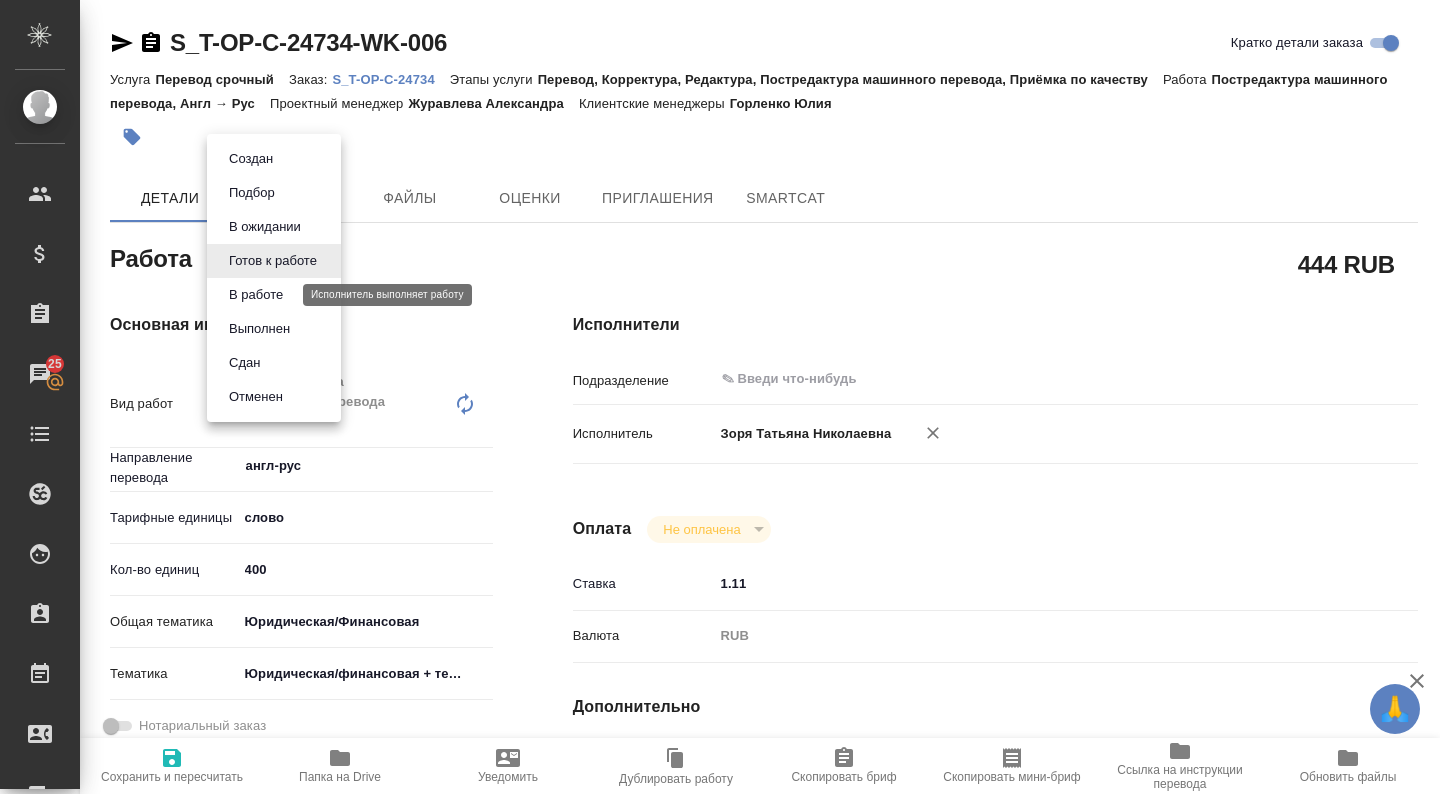 click on "В работе" at bounding box center [256, 295] 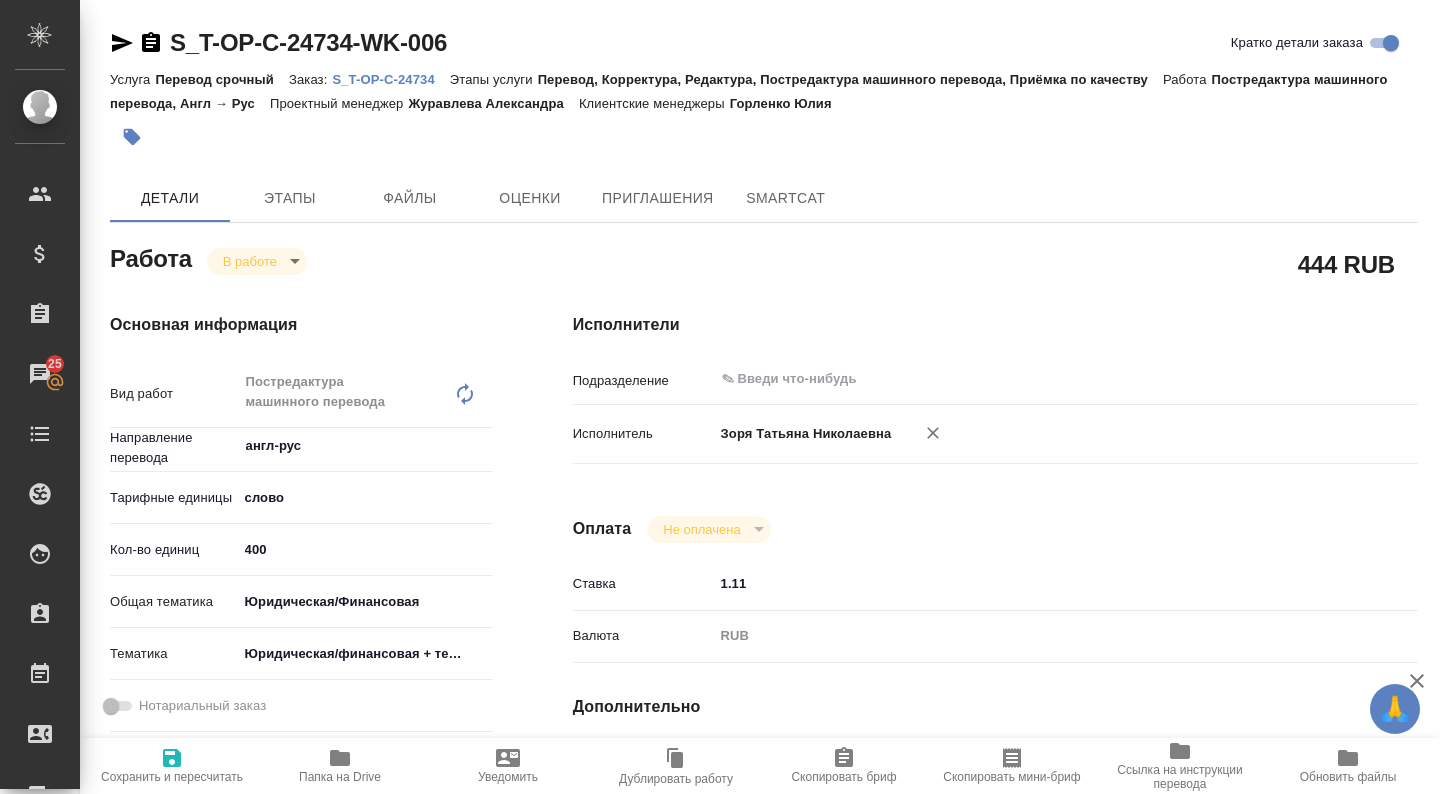 type on "x" 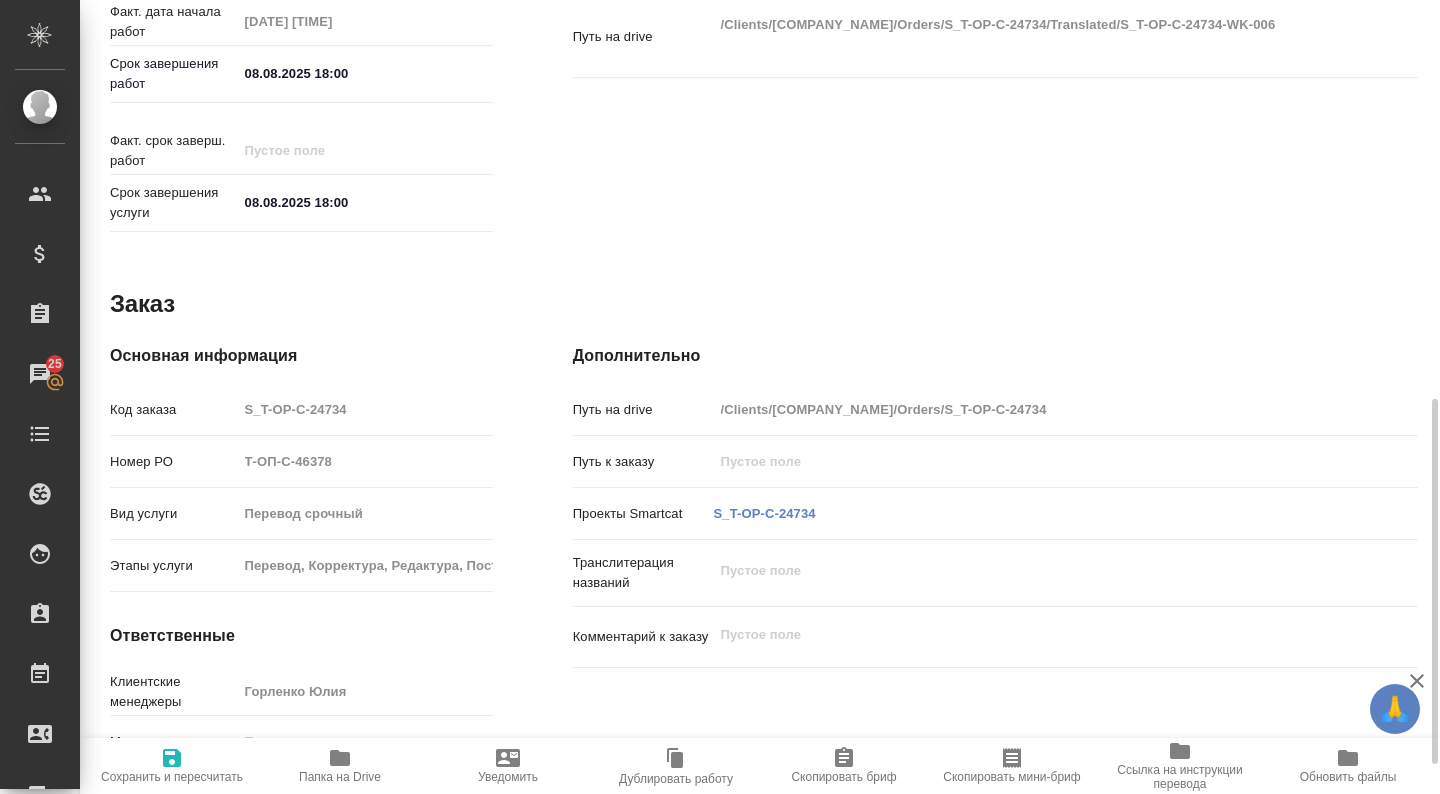 type on "x" 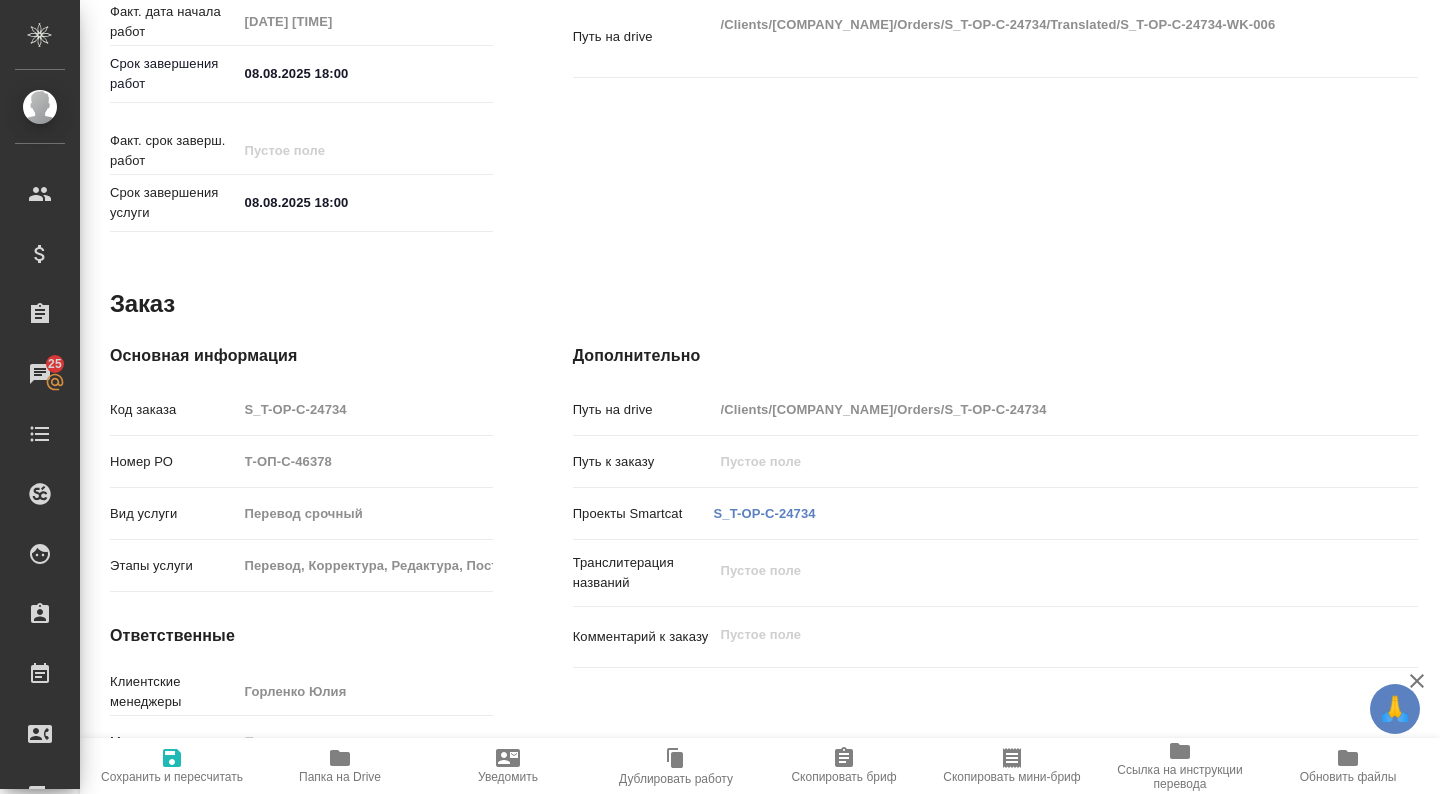 click on "S_T-OP-C-24734" at bounding box center [765, 514] 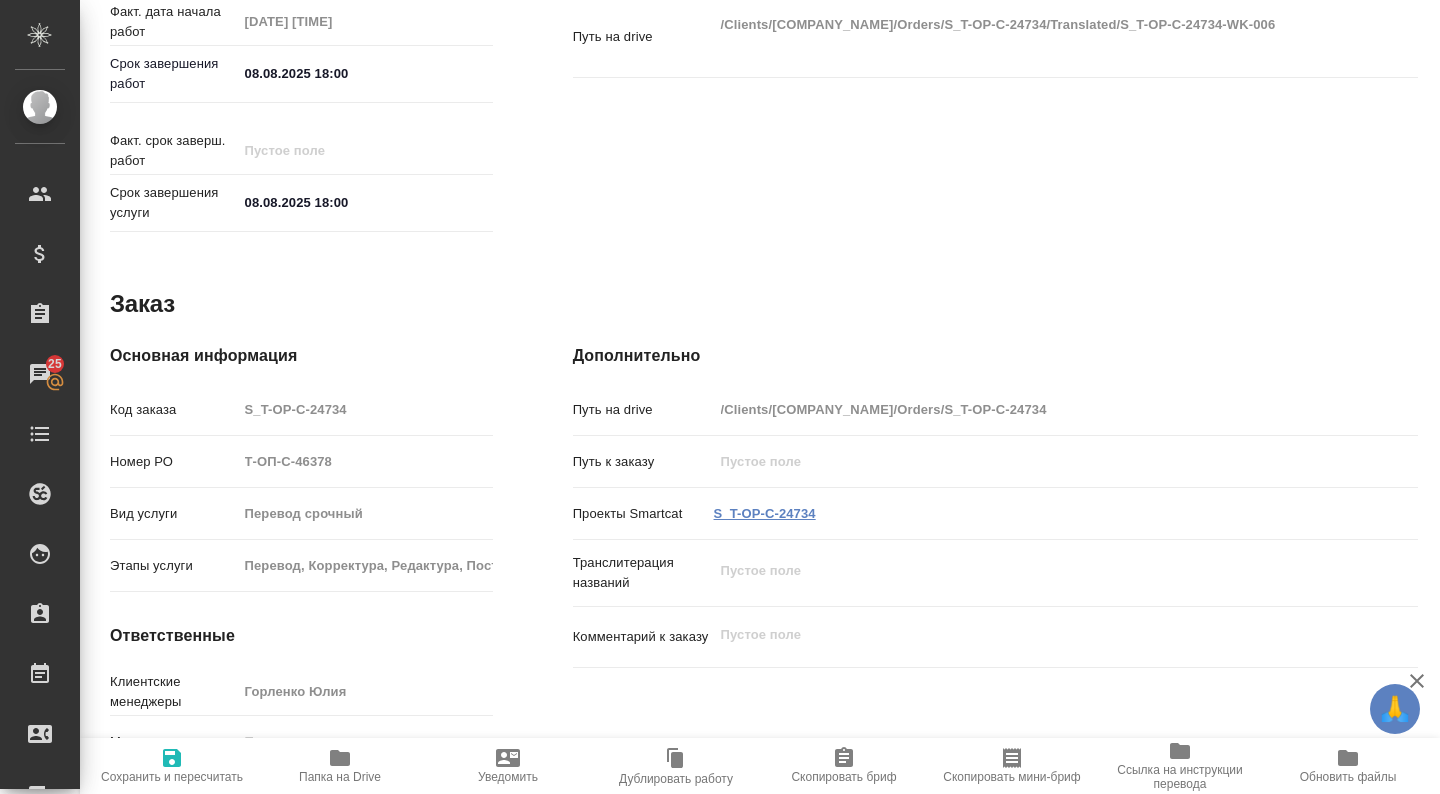 click on "S_T-OP-C-24734" at bounding box center [765, 513] 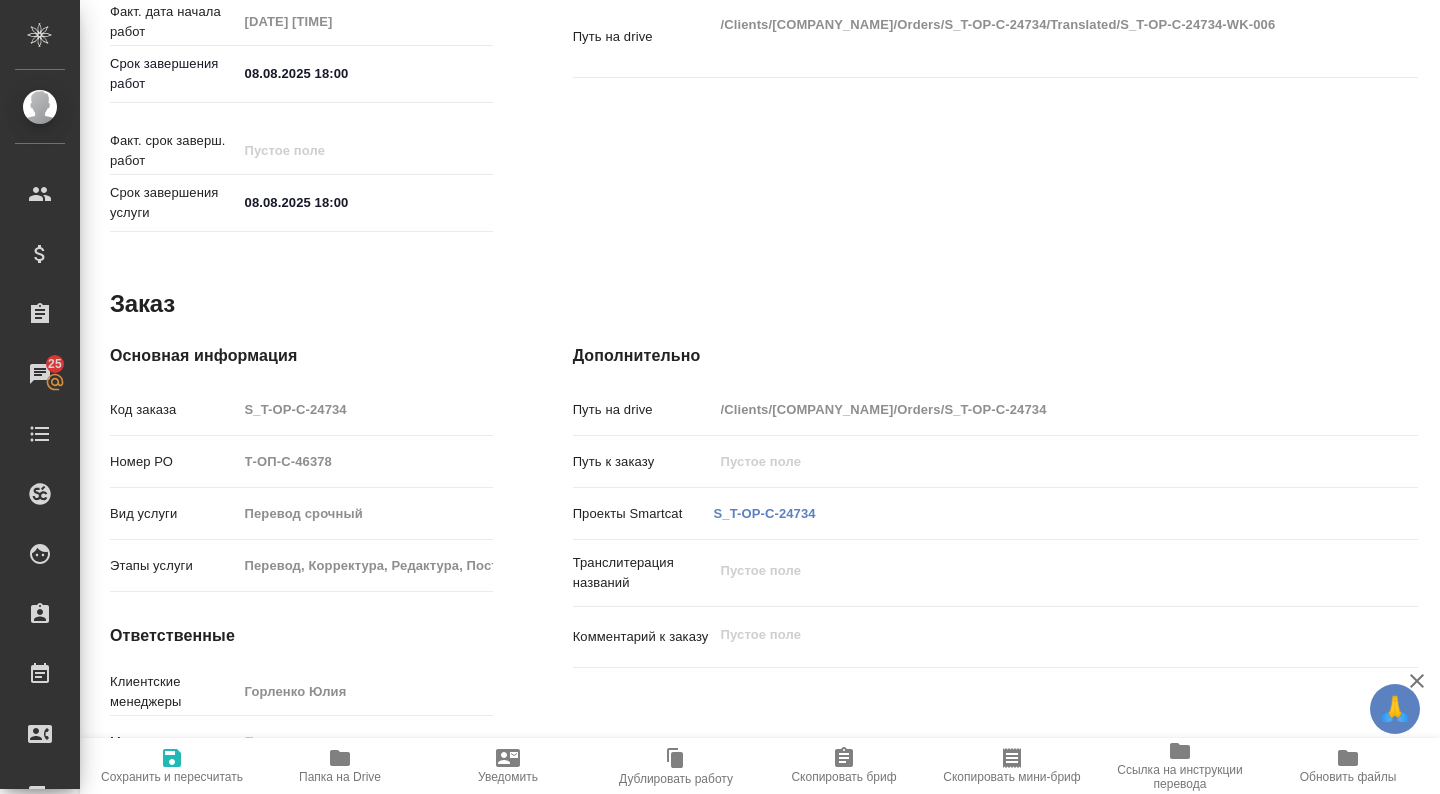 scroll, scrollTop: 0, scrollLeft: 0, axis: both 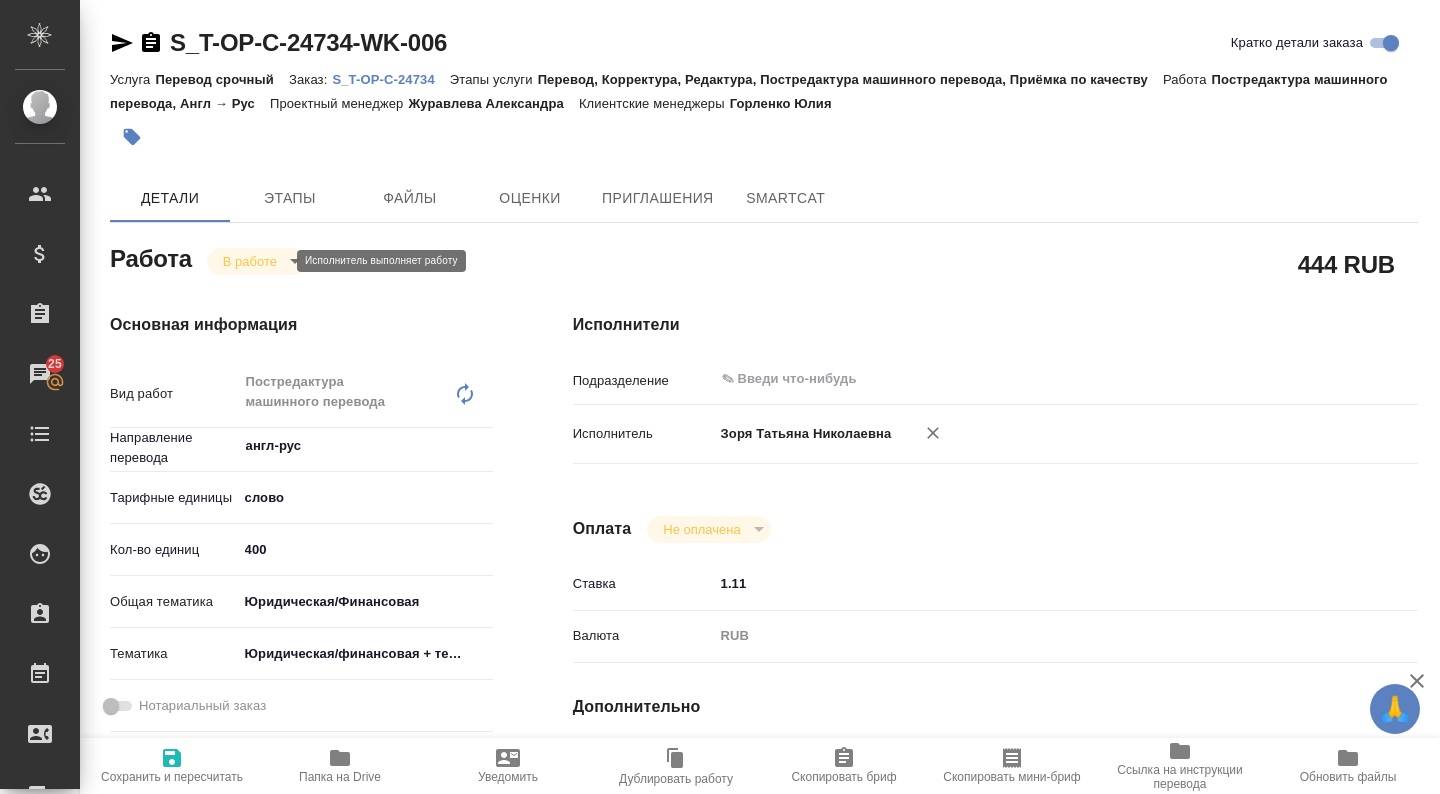 click on "🙏 .cls-1
fill:#fff;
AWATERA Zoria Tatiana Клиенты Спецификации Заказы 25 Чаты Todo Проекты SC Исполнители Кандидаты Работы Входящие заявки Заявки на доставку Рекламации Проекты процессинга Конференции Выйти S_T-OP-C-24734-WK-006 Кратко детали заказа Услуга Перевод срочный Заказ: S_T-OP-C-24734 Этапы услуги Перевод, Корректура, Редактура, Постредактура машинного перевода, Приёмка по качеству Работа Постредактура машинного перевода, Англ → Рус Проектный менеджер Журавлева Александра Клиентские менеджеры Горленко Юлия Детали Этапы Файлы Оценки Приглашения SmartCat Работа x x" at bounding box center [720, 397] 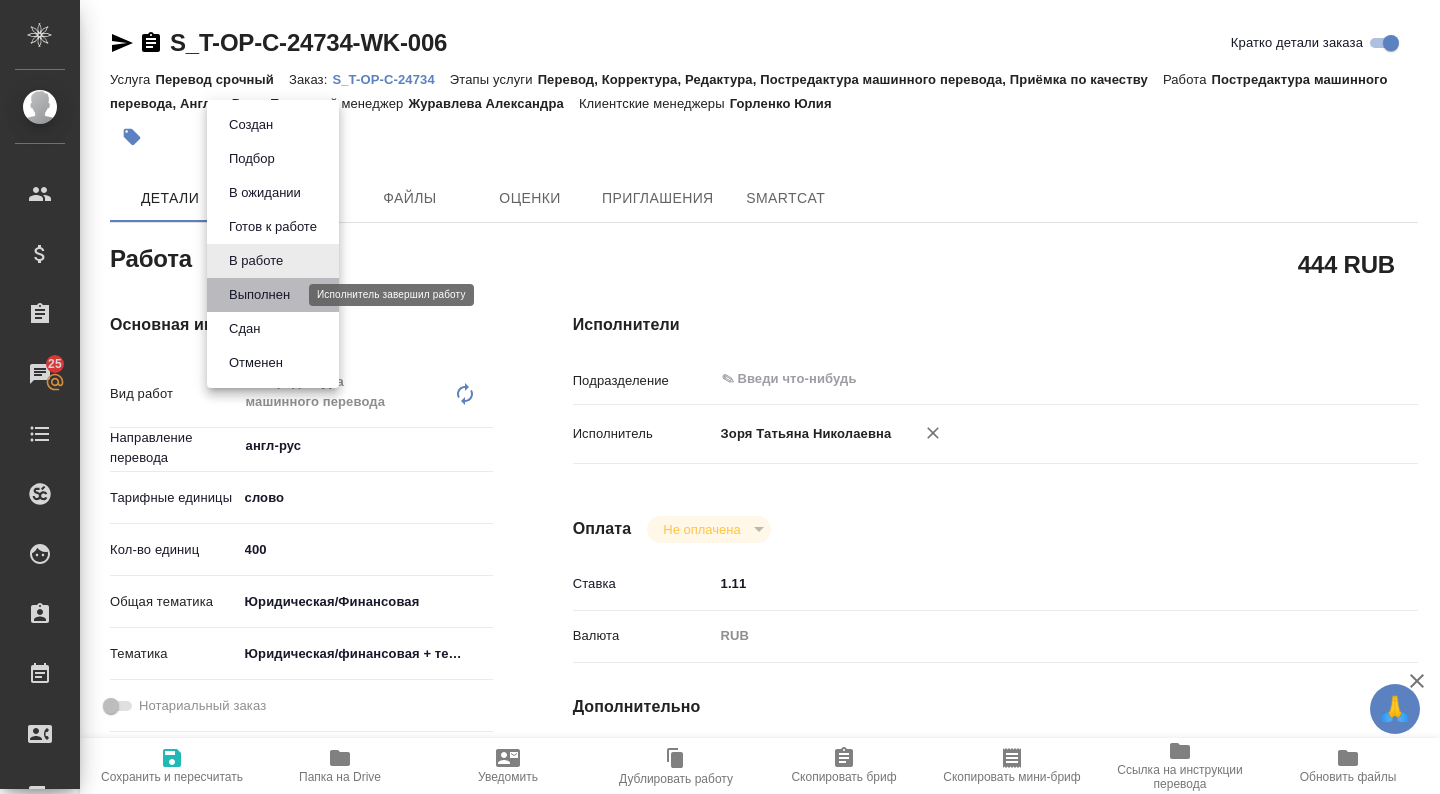 click on "Выполнен" at bounding box center (259, 295) 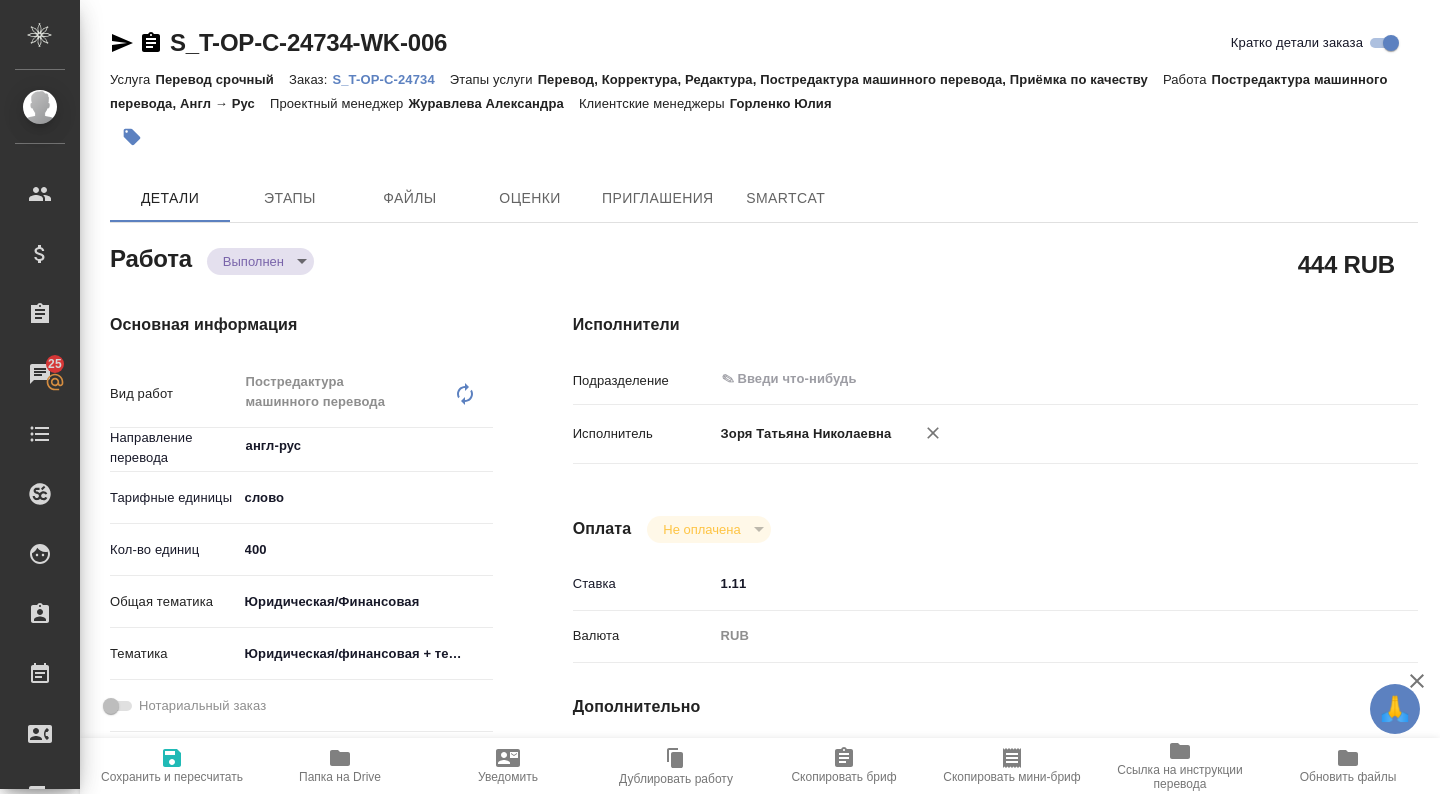 type on "x" 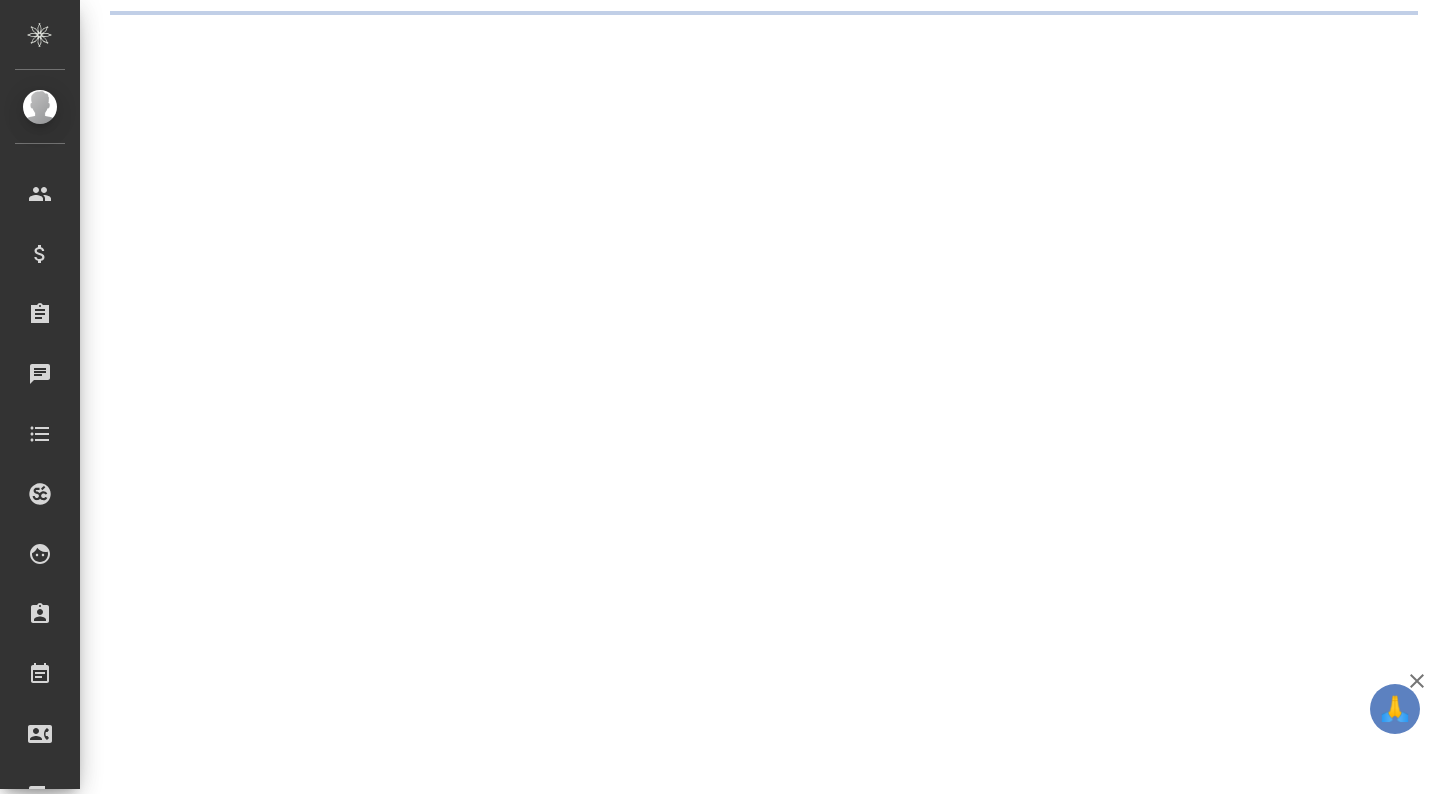 scroll, scrollTop: 0, scrollLeft: 0, axis: both 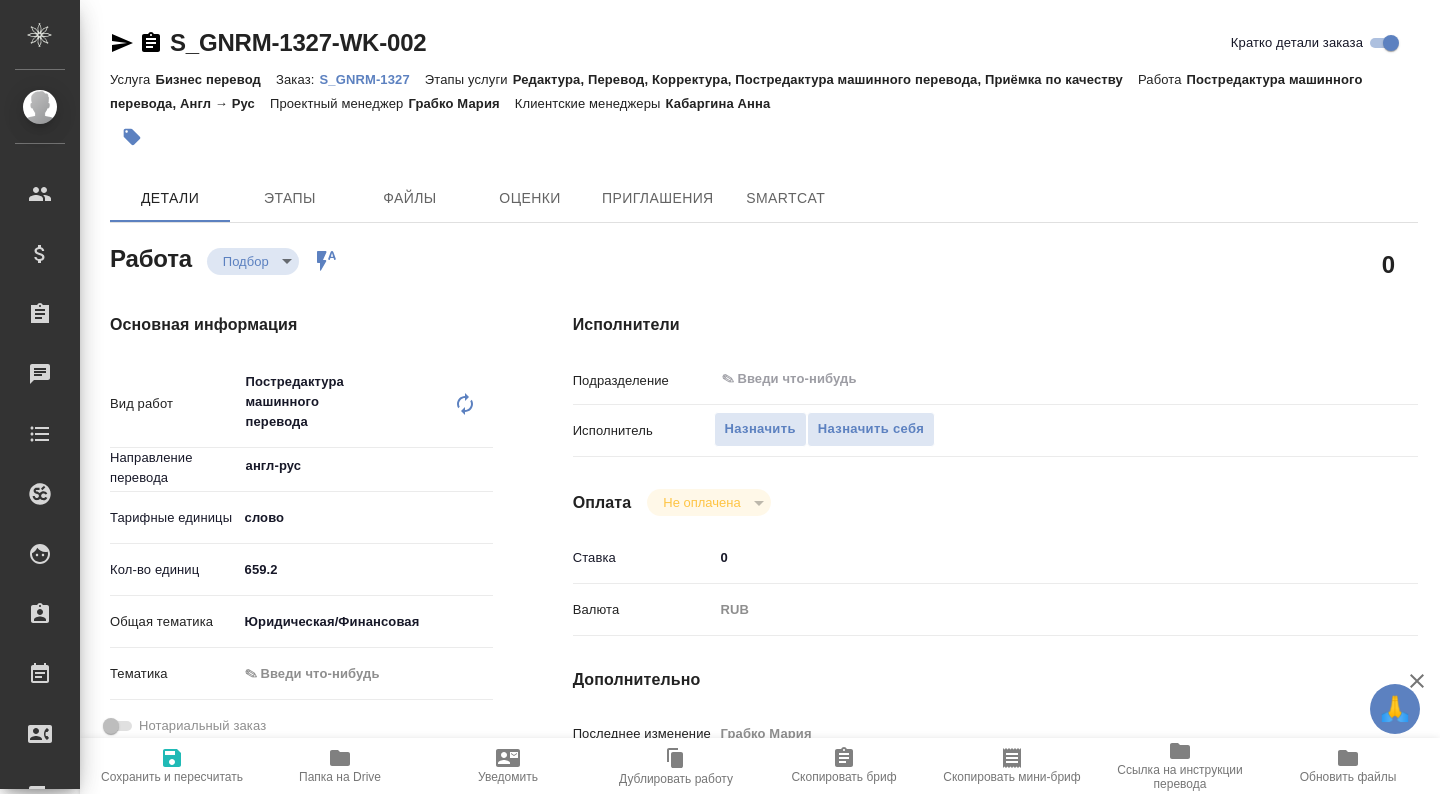 type on "x" 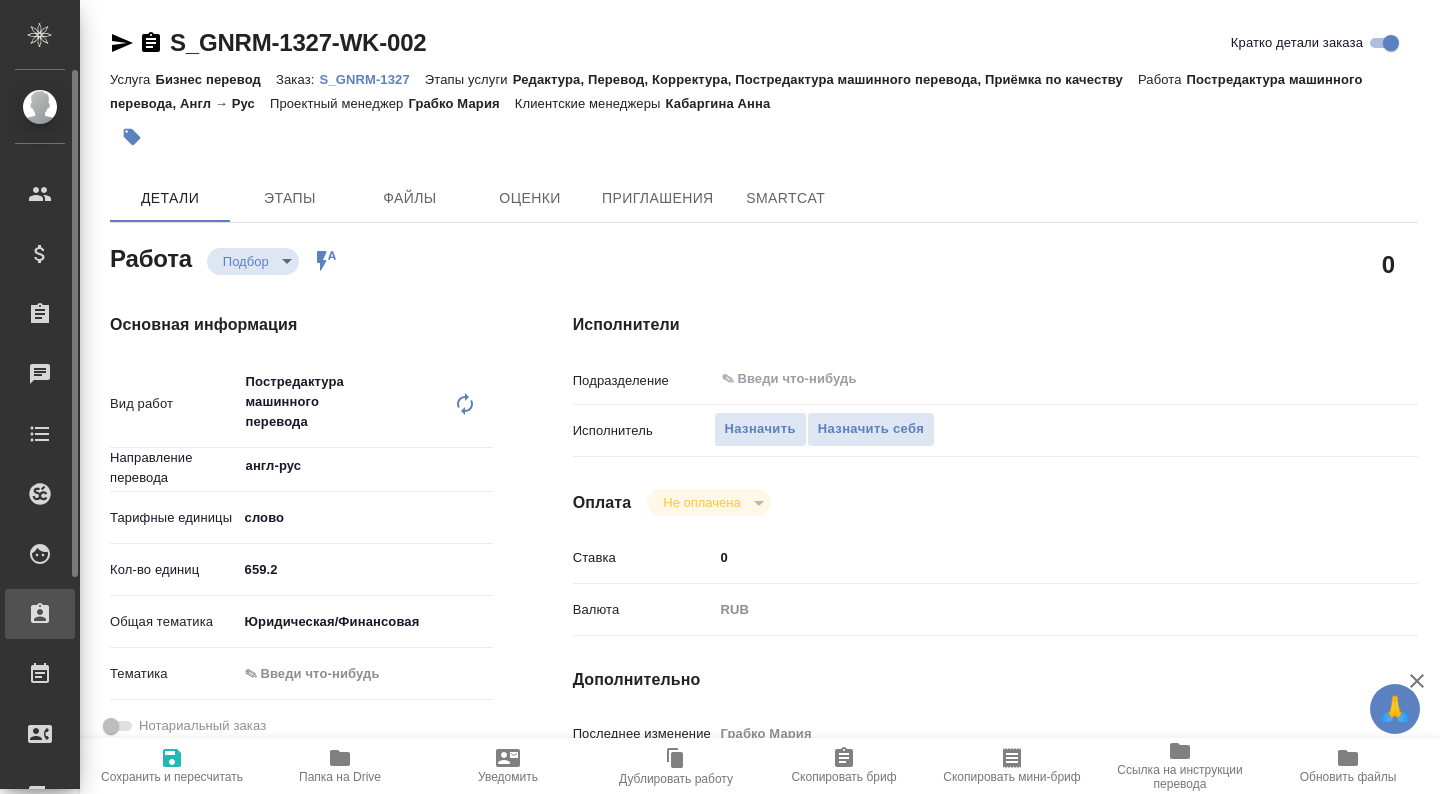 type on "x" 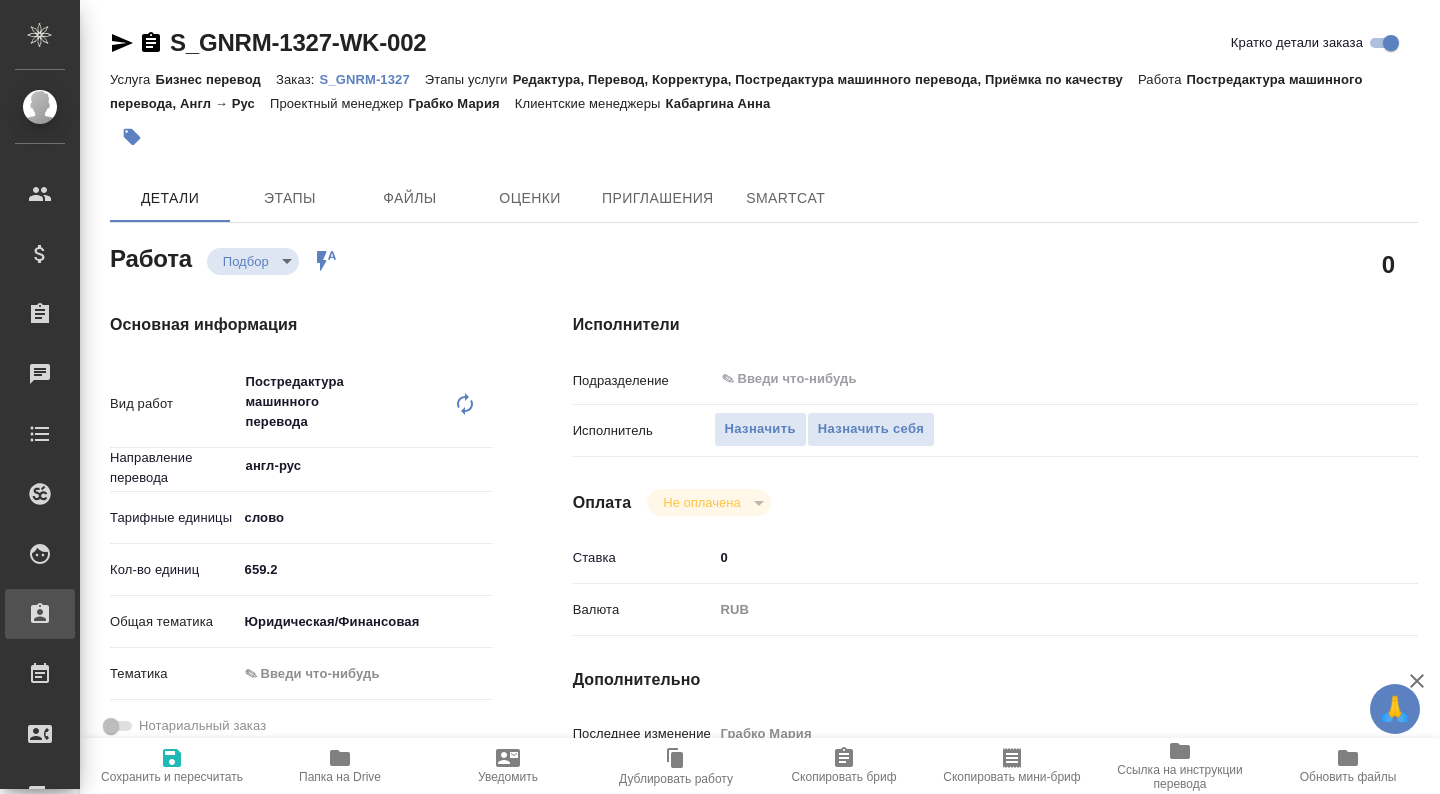 type on "x" 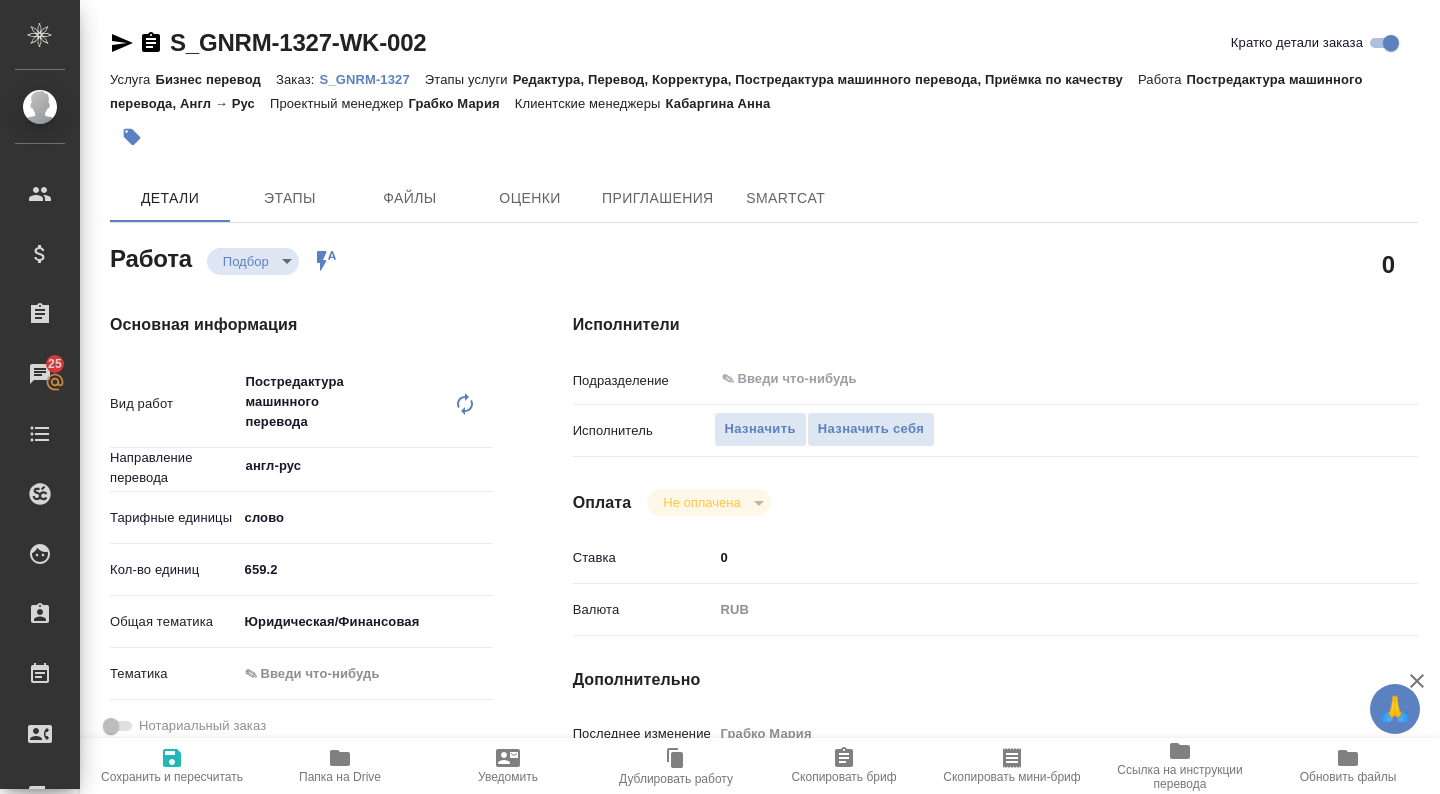 scroll, scrollTop: 433, scrollLeft: 0, axis: vertical 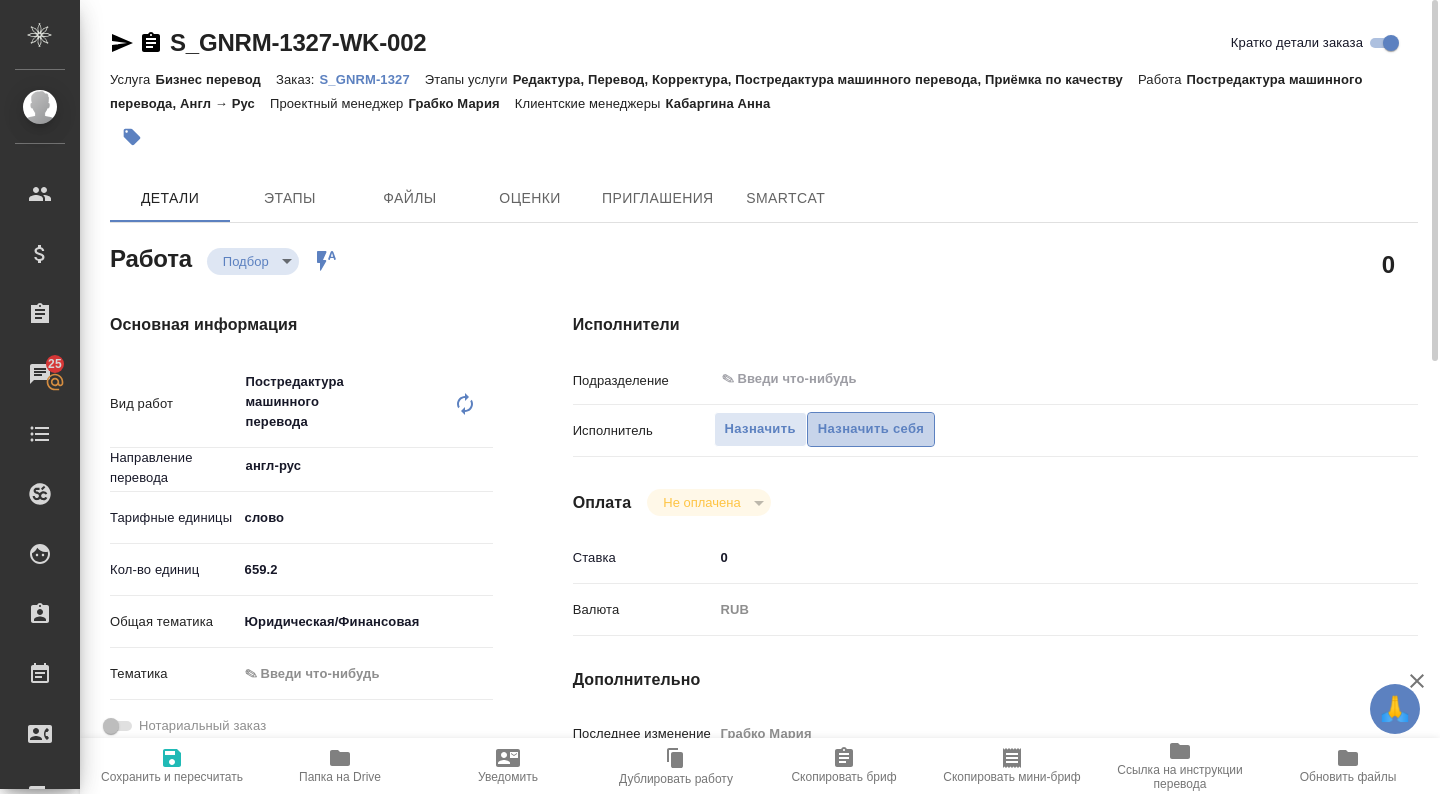 click on "Назначить себя" at bounding box center (871, 429) 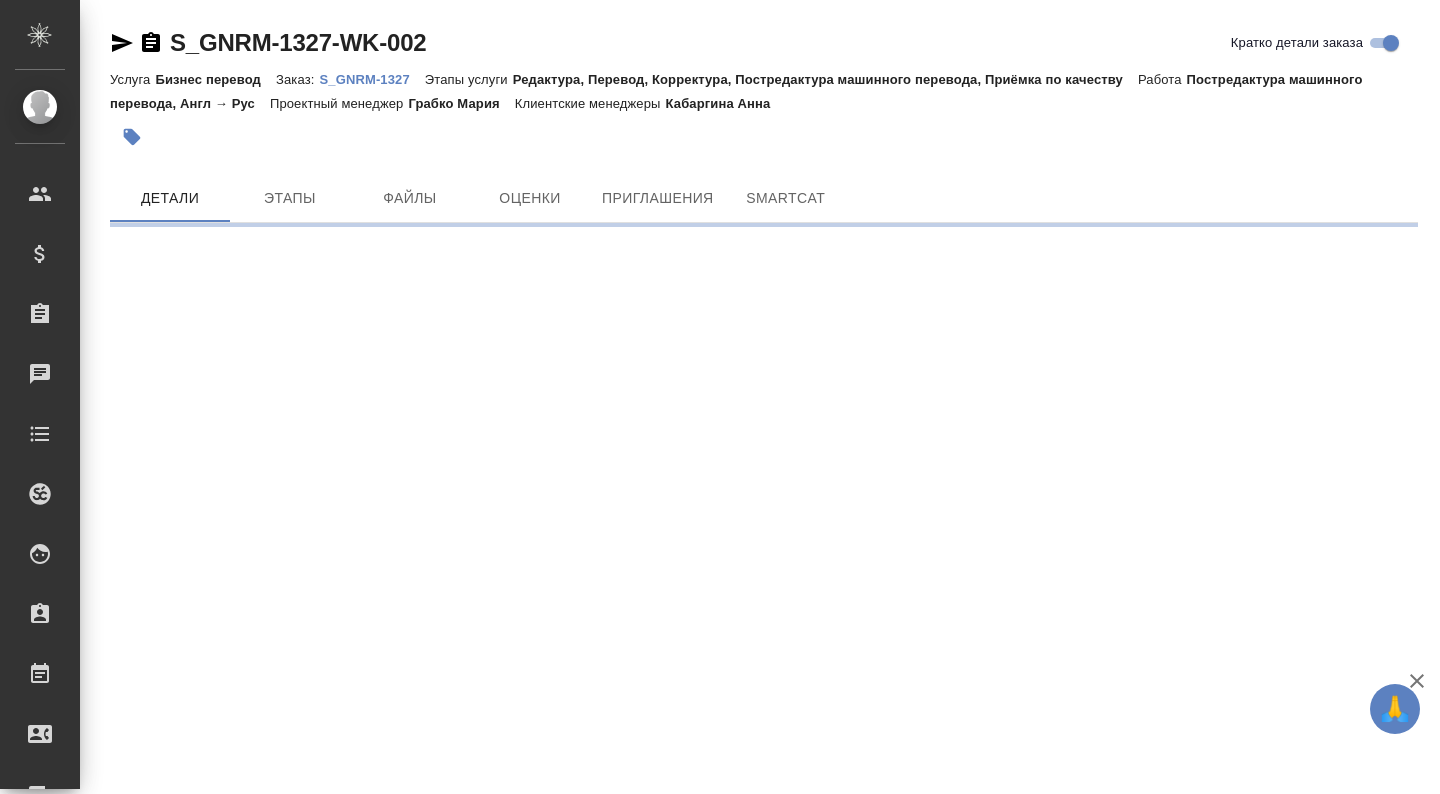scroll, scrollTop: 0, scrollLeft: 0, axis: both 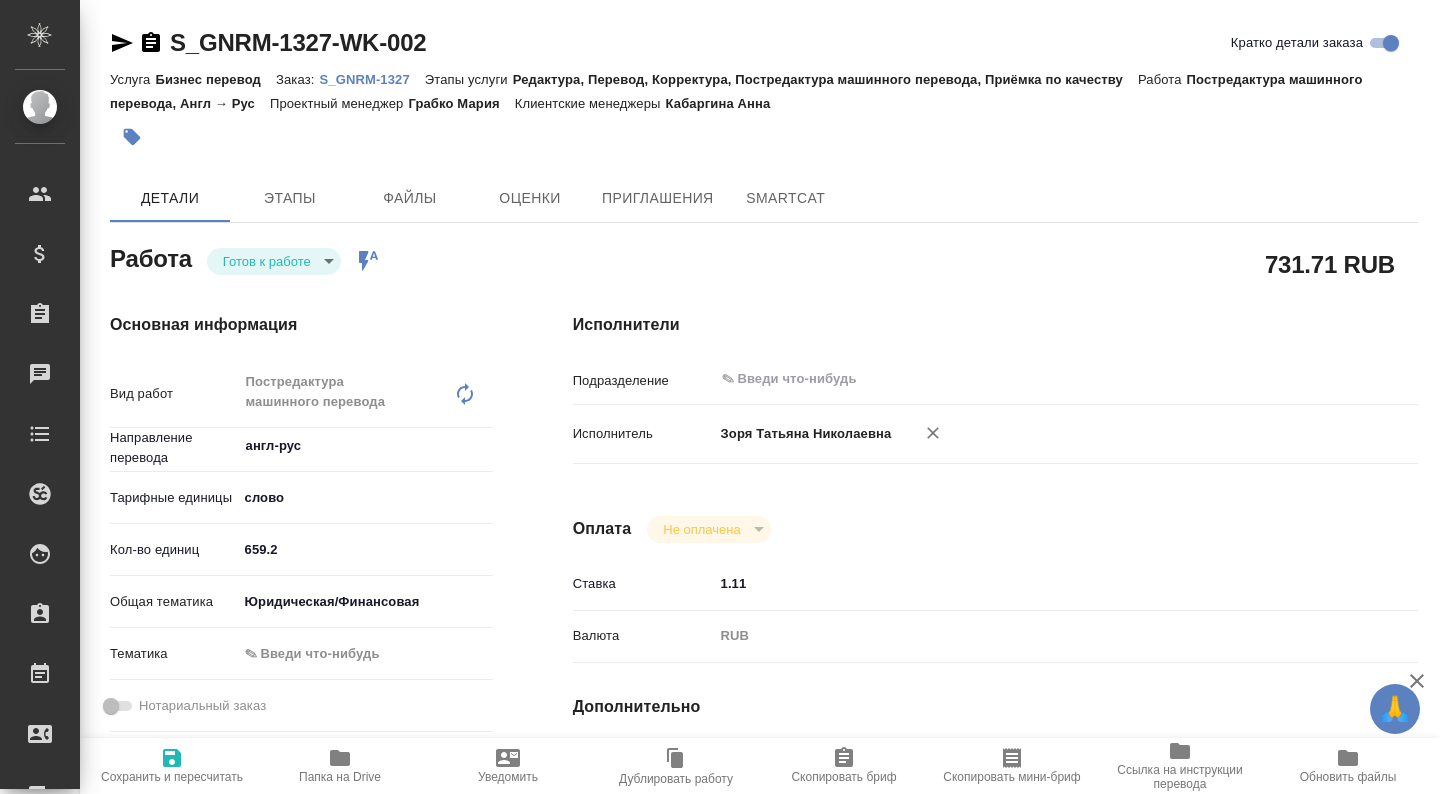 type on "x" 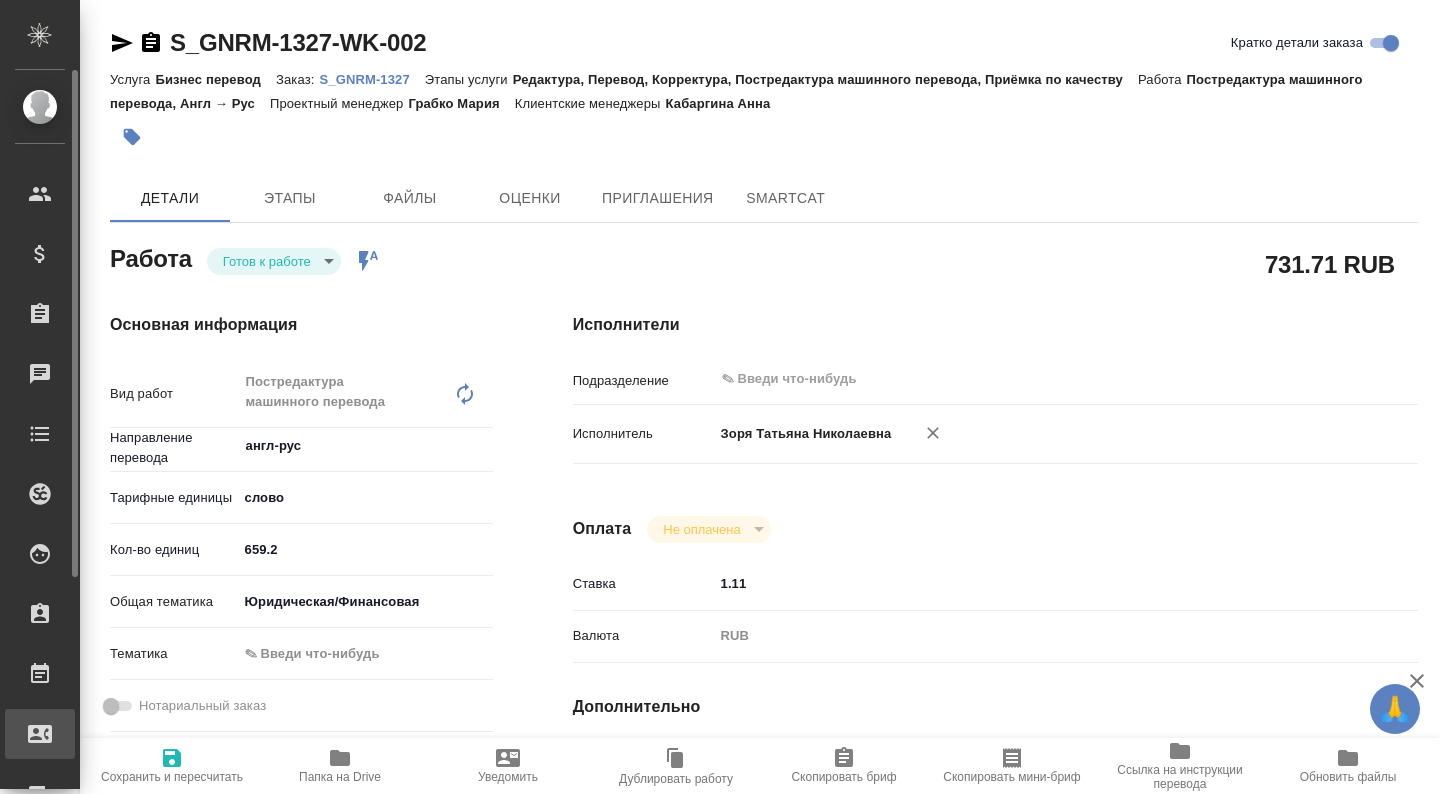 type on "x" 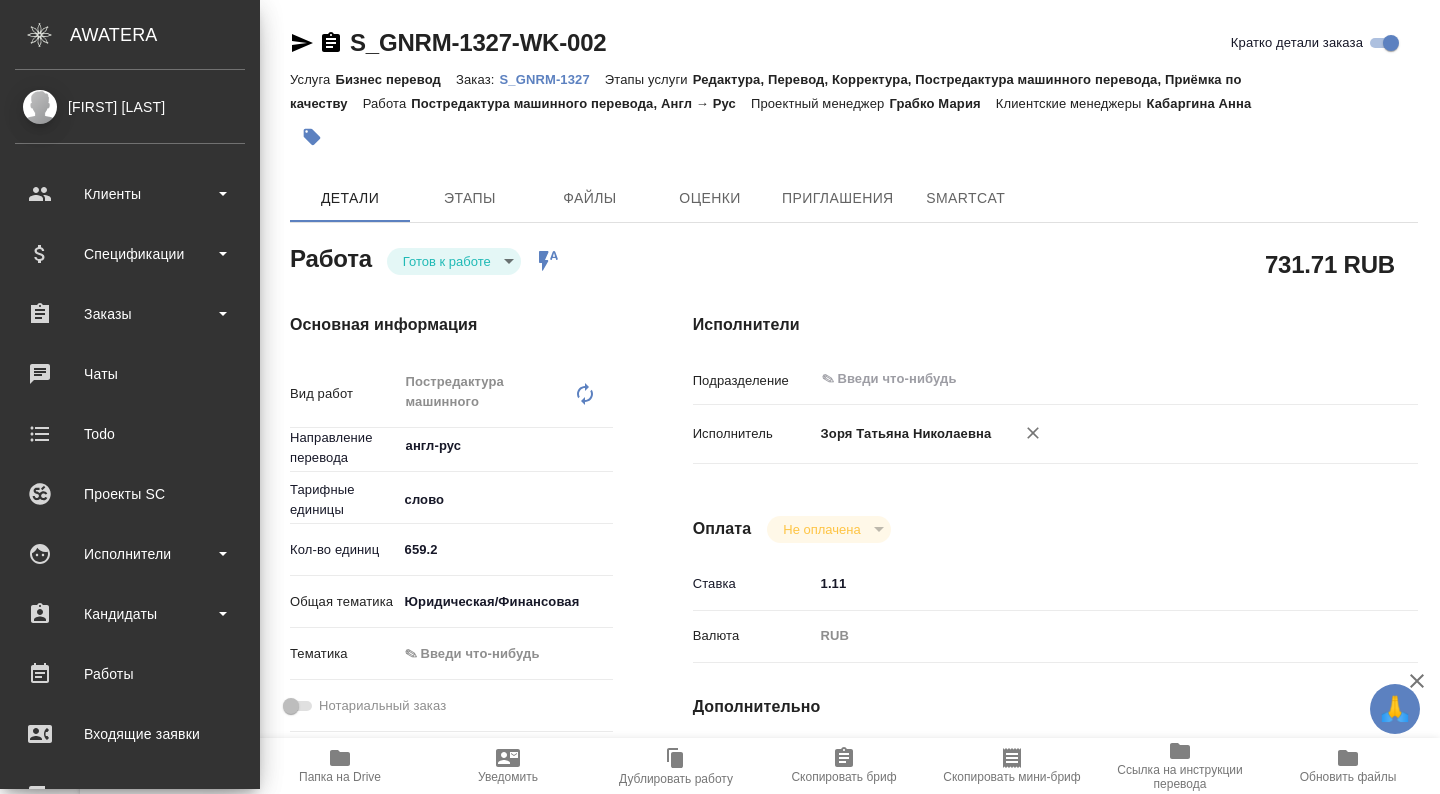 type on "x" 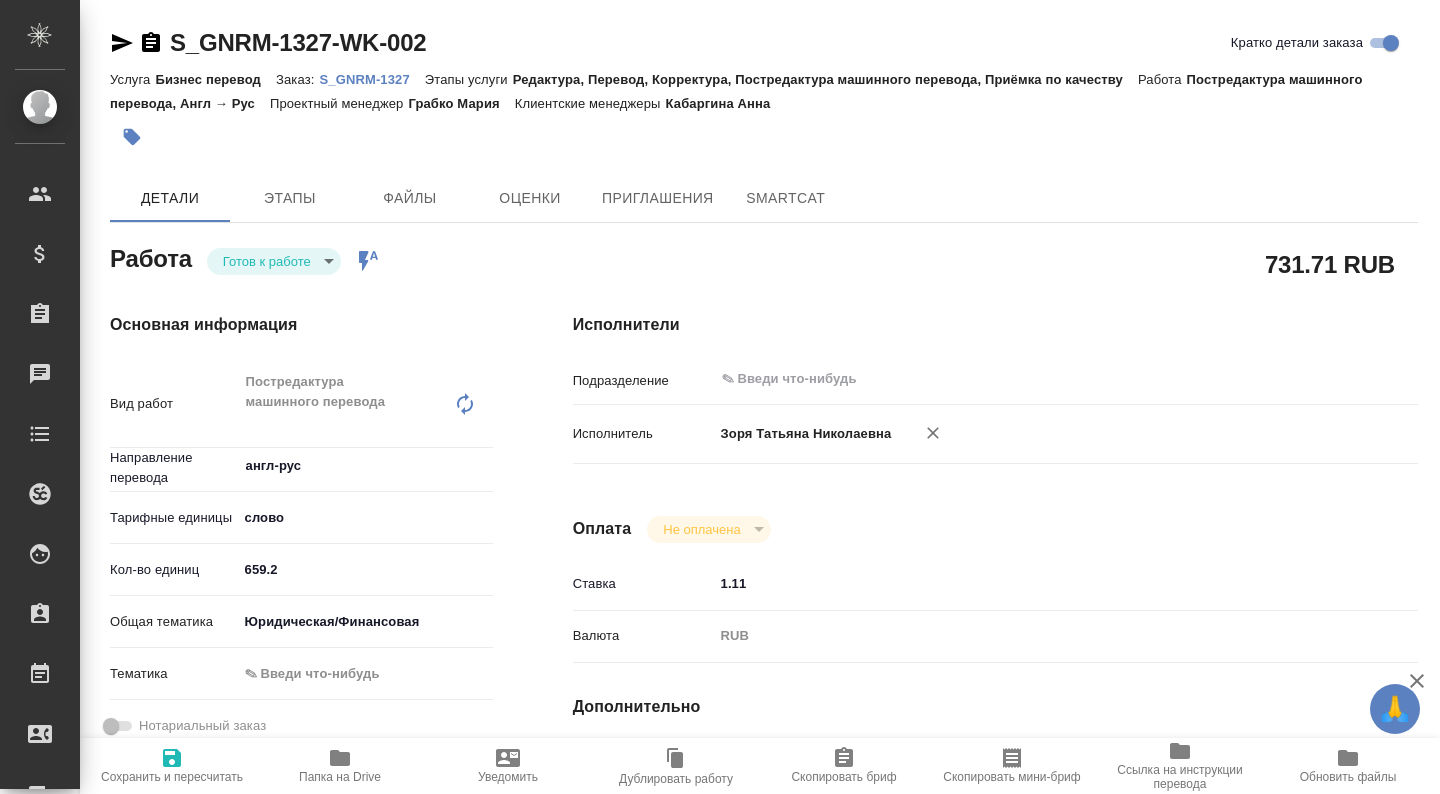 type on "x" 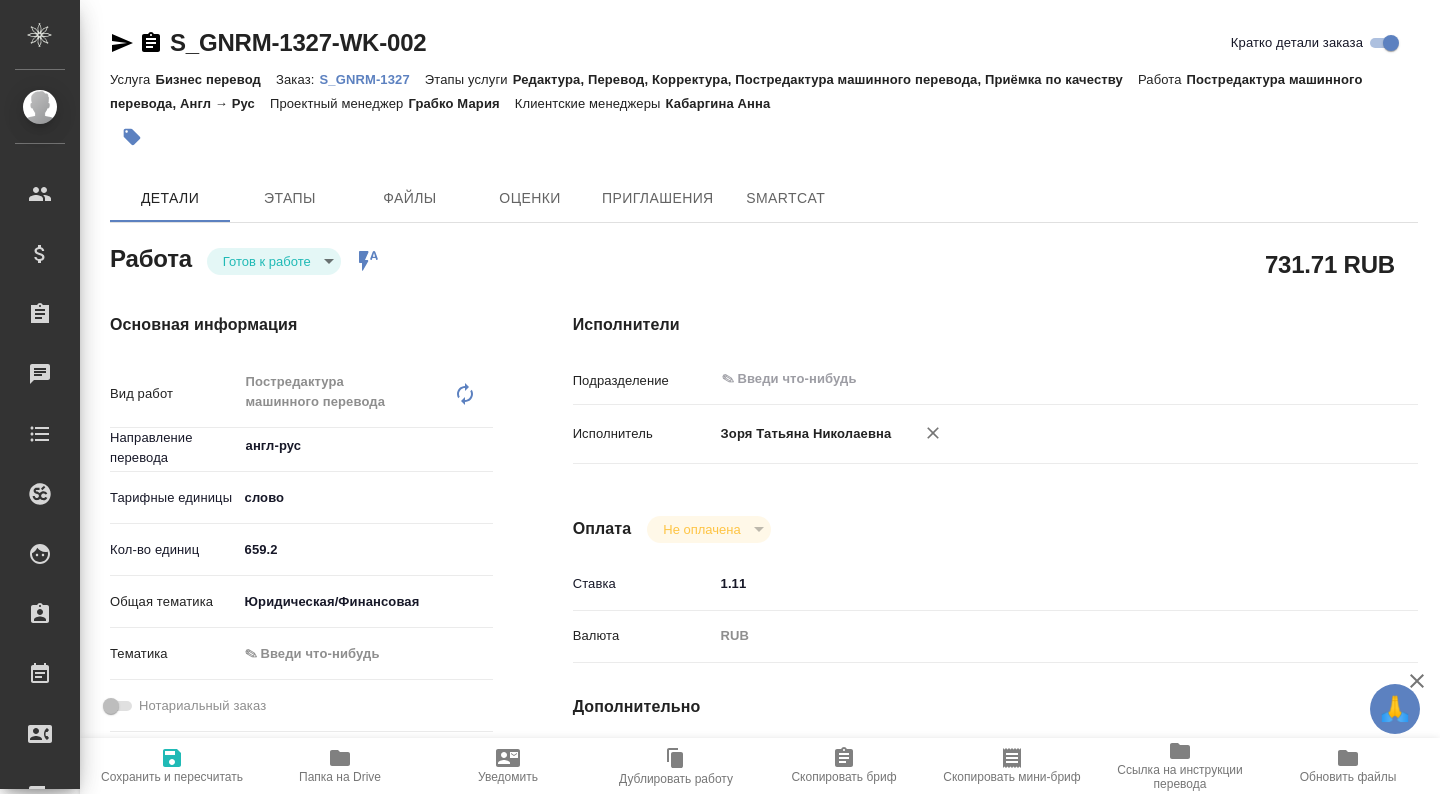 type on "x" 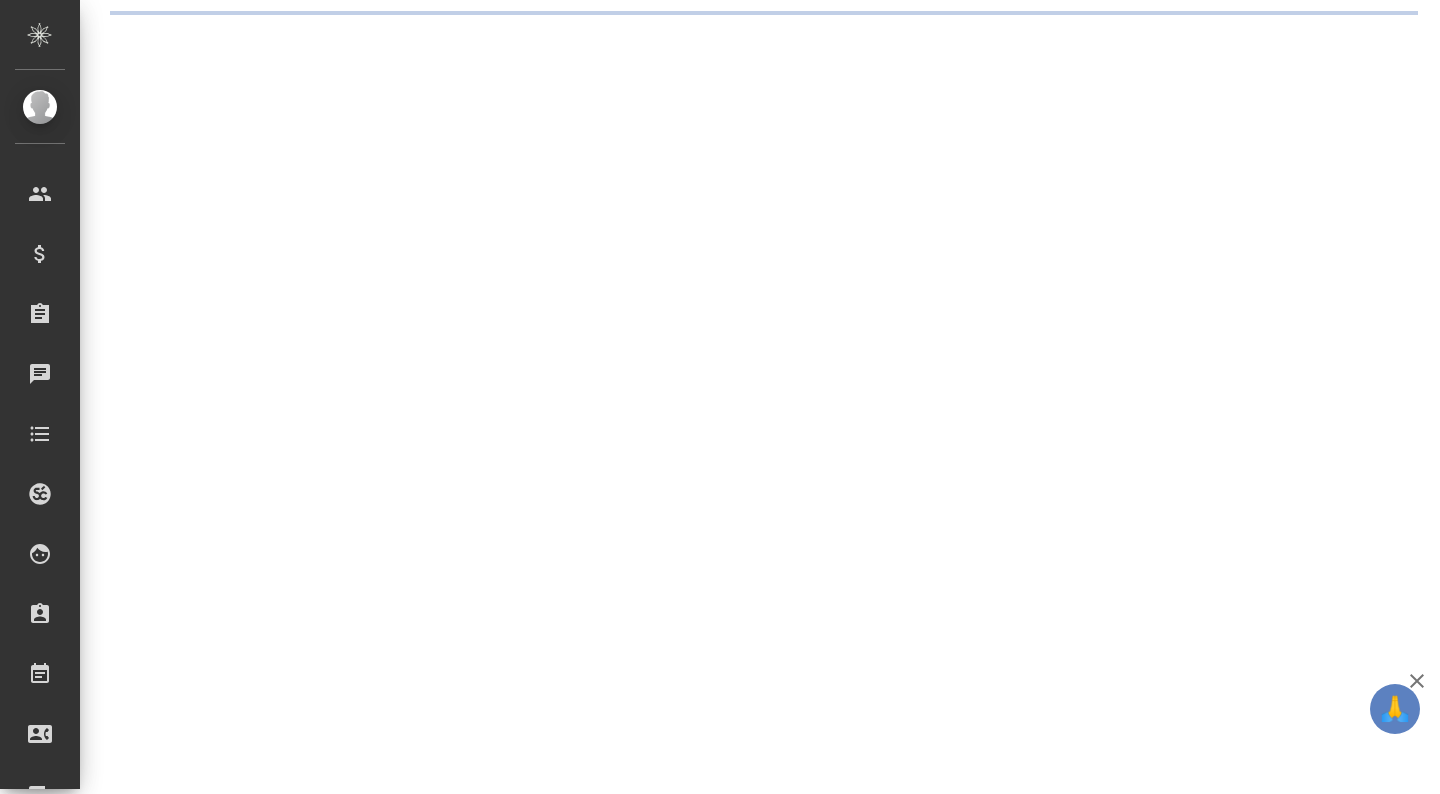 scroll, scrollTop: 0, scrollLeft: 0, axis: both 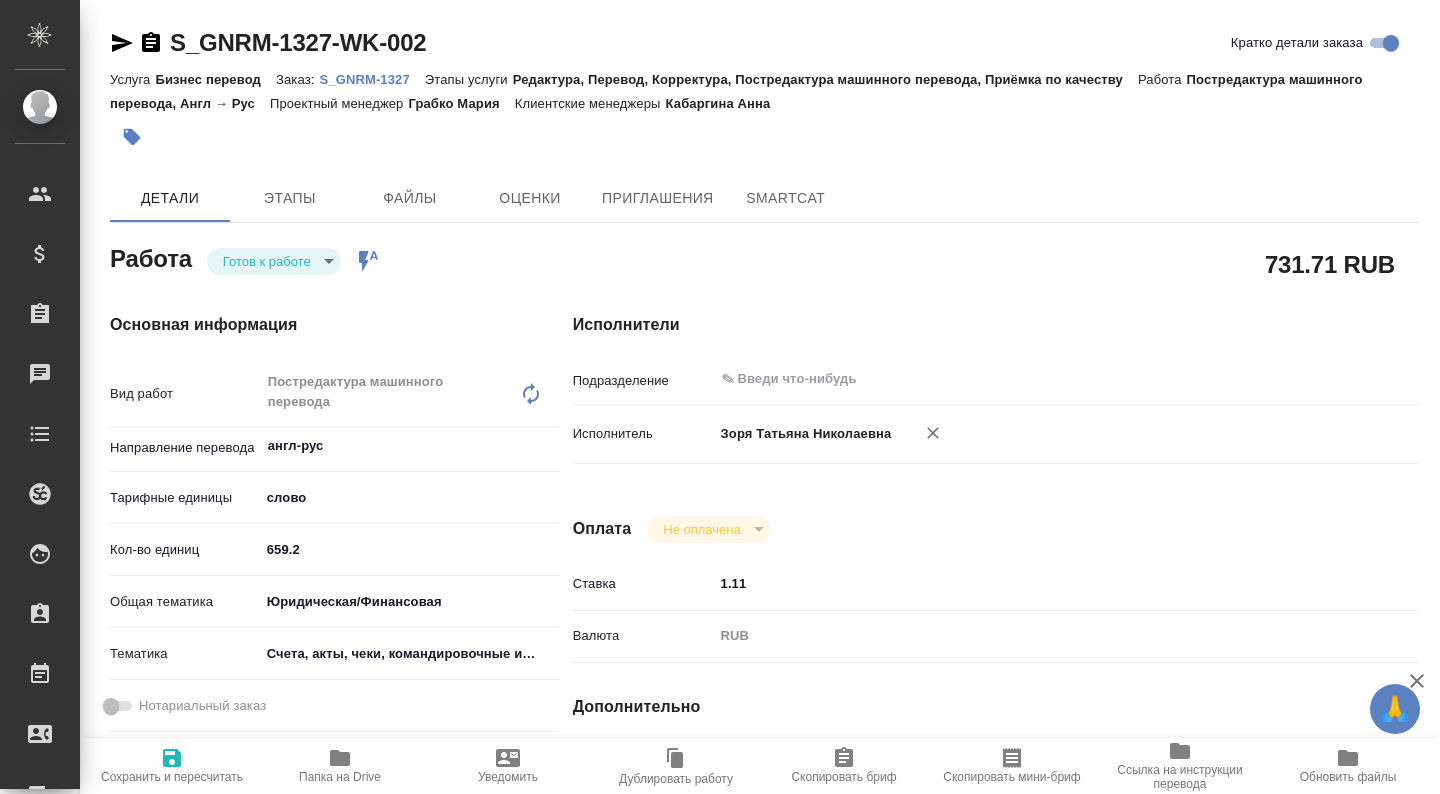 type on "x" 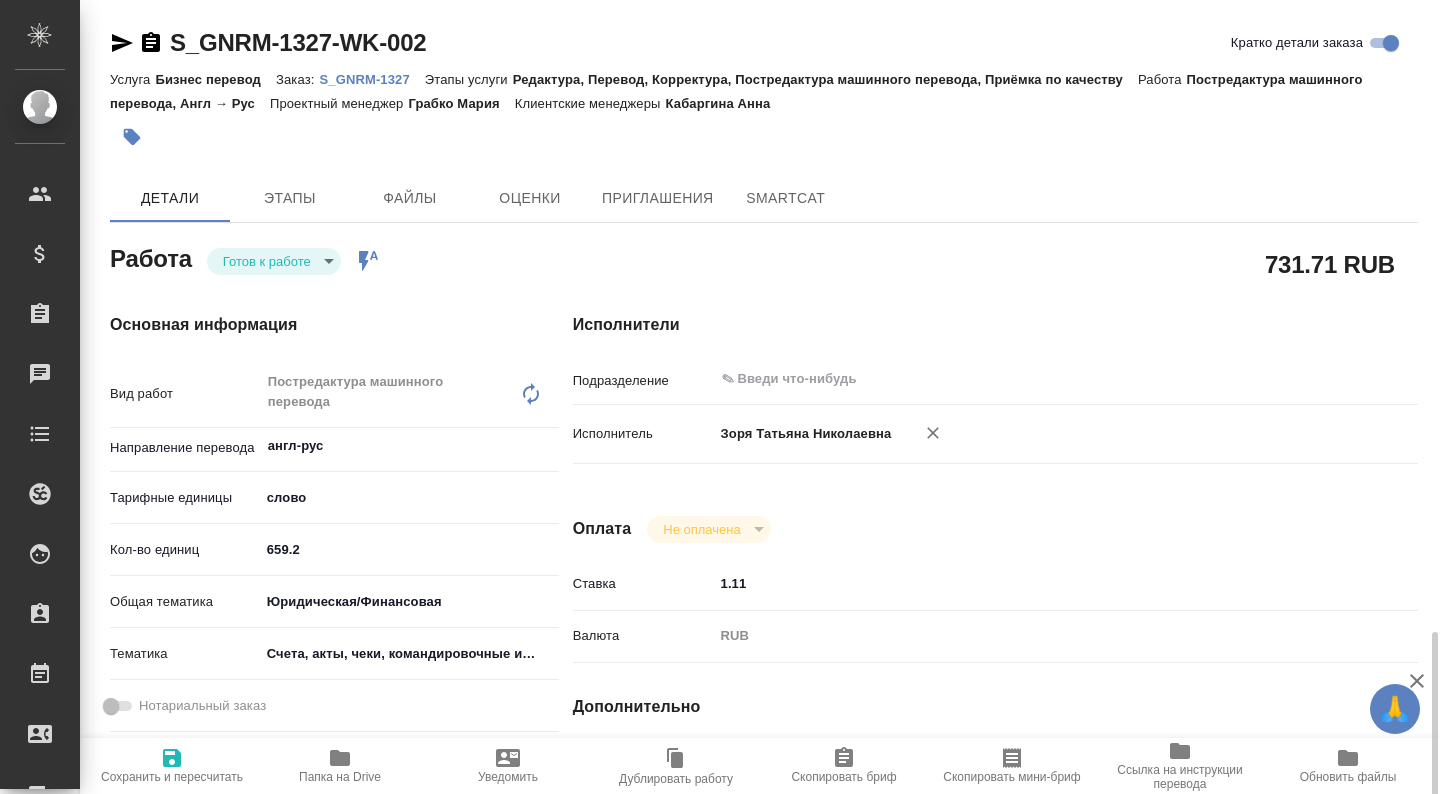 scroll, scrollTop: 433, scrollLeft: 0, axis: vertical 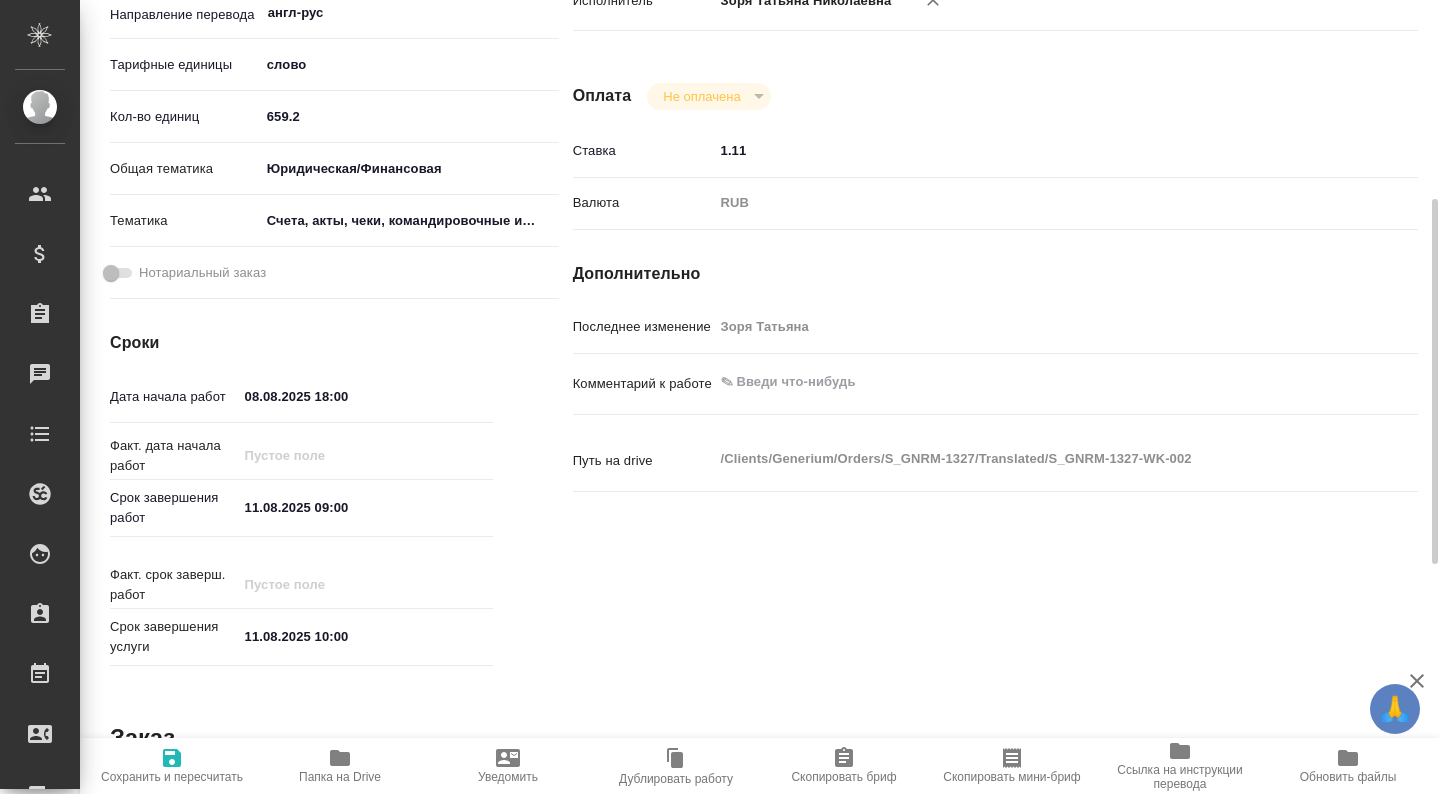 type on "x" 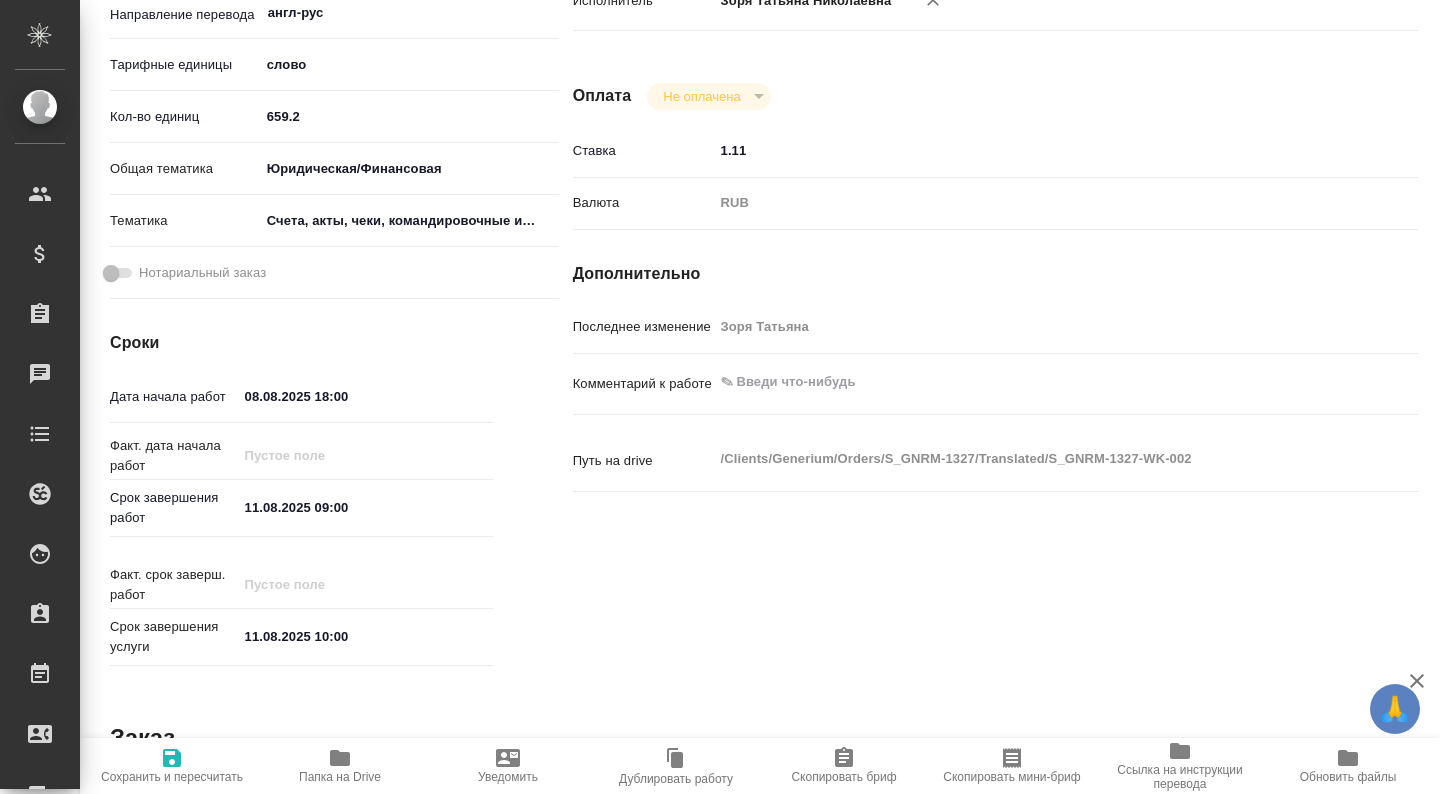 type on "x" 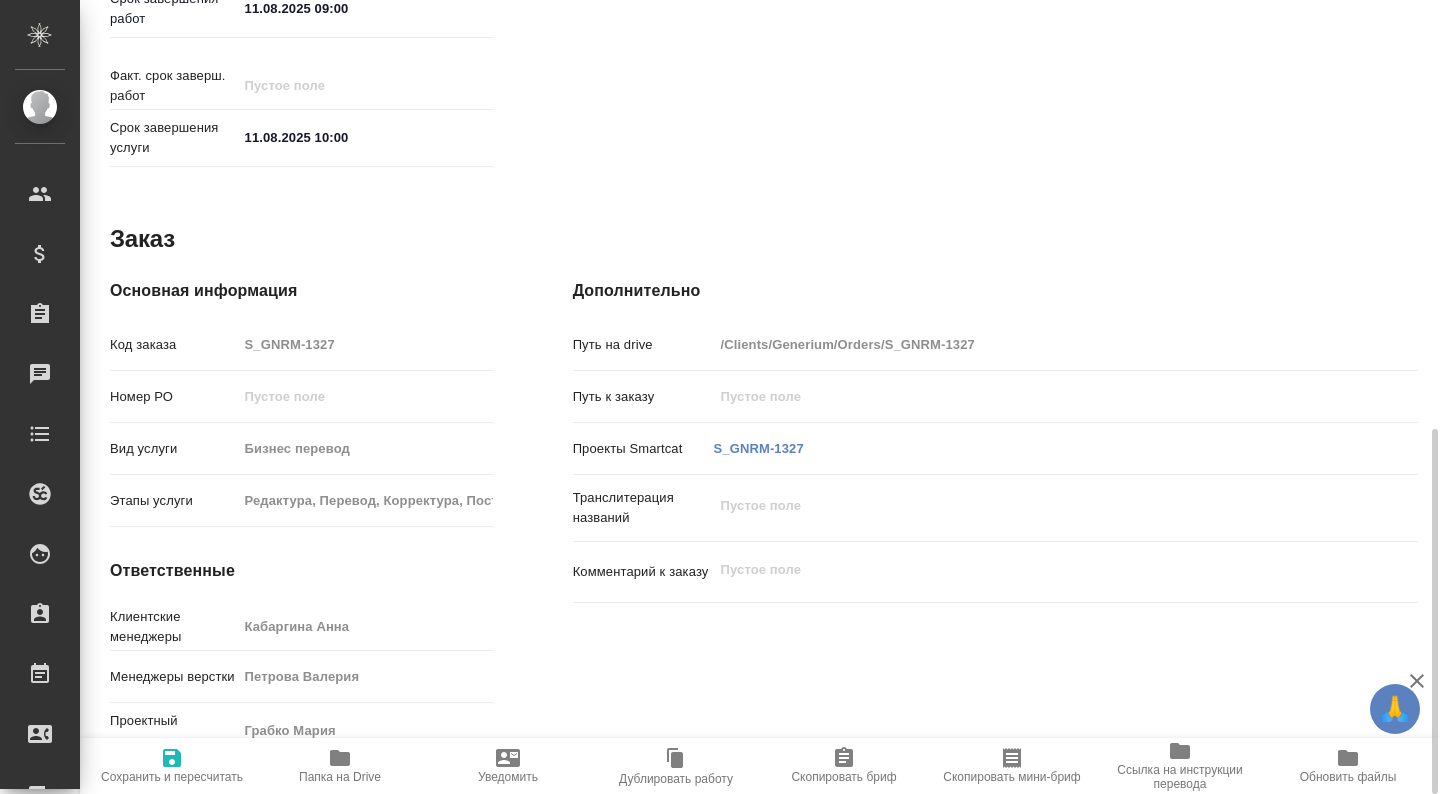 type on "x" 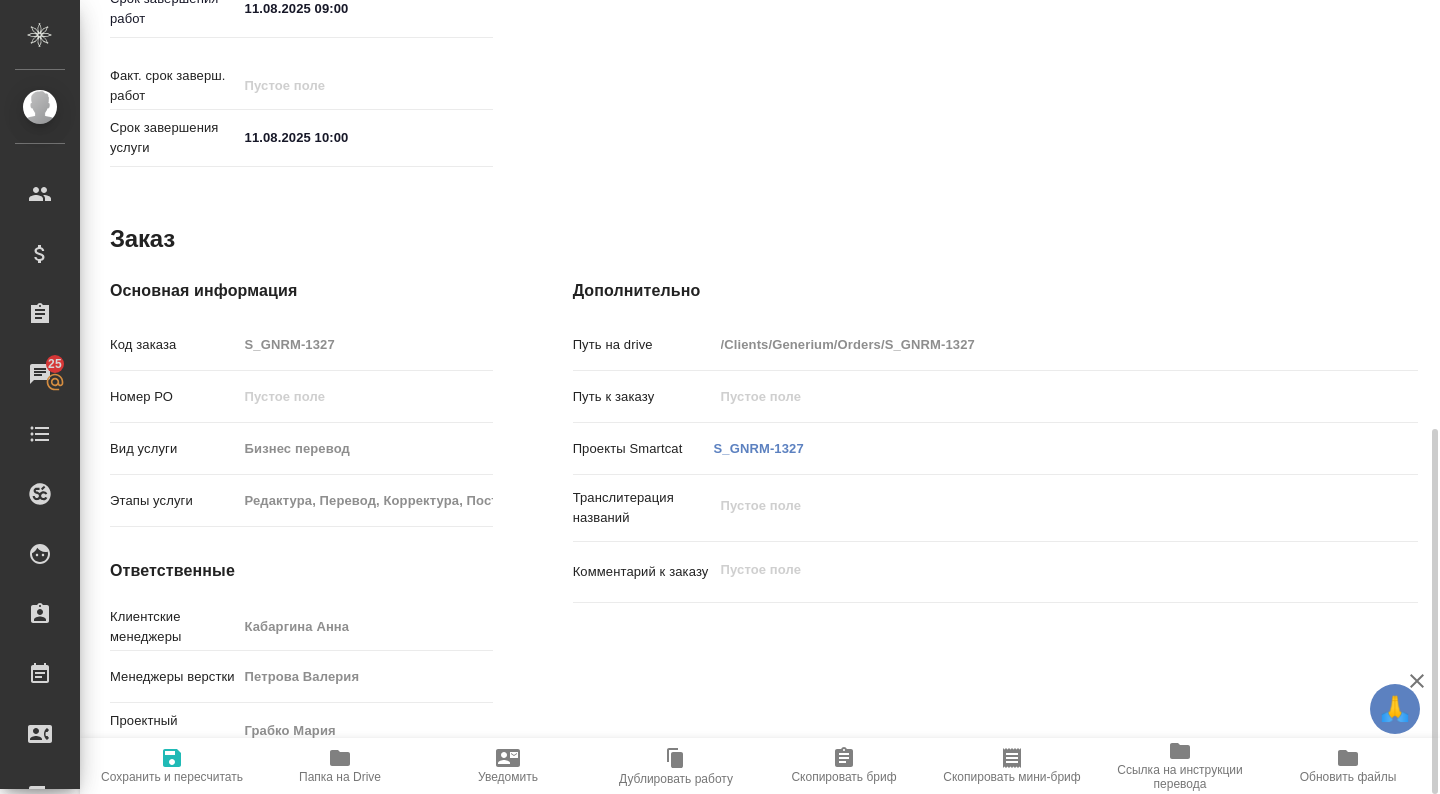 scroll, scrollTop: 0, scrollLeft: 0, axis: both 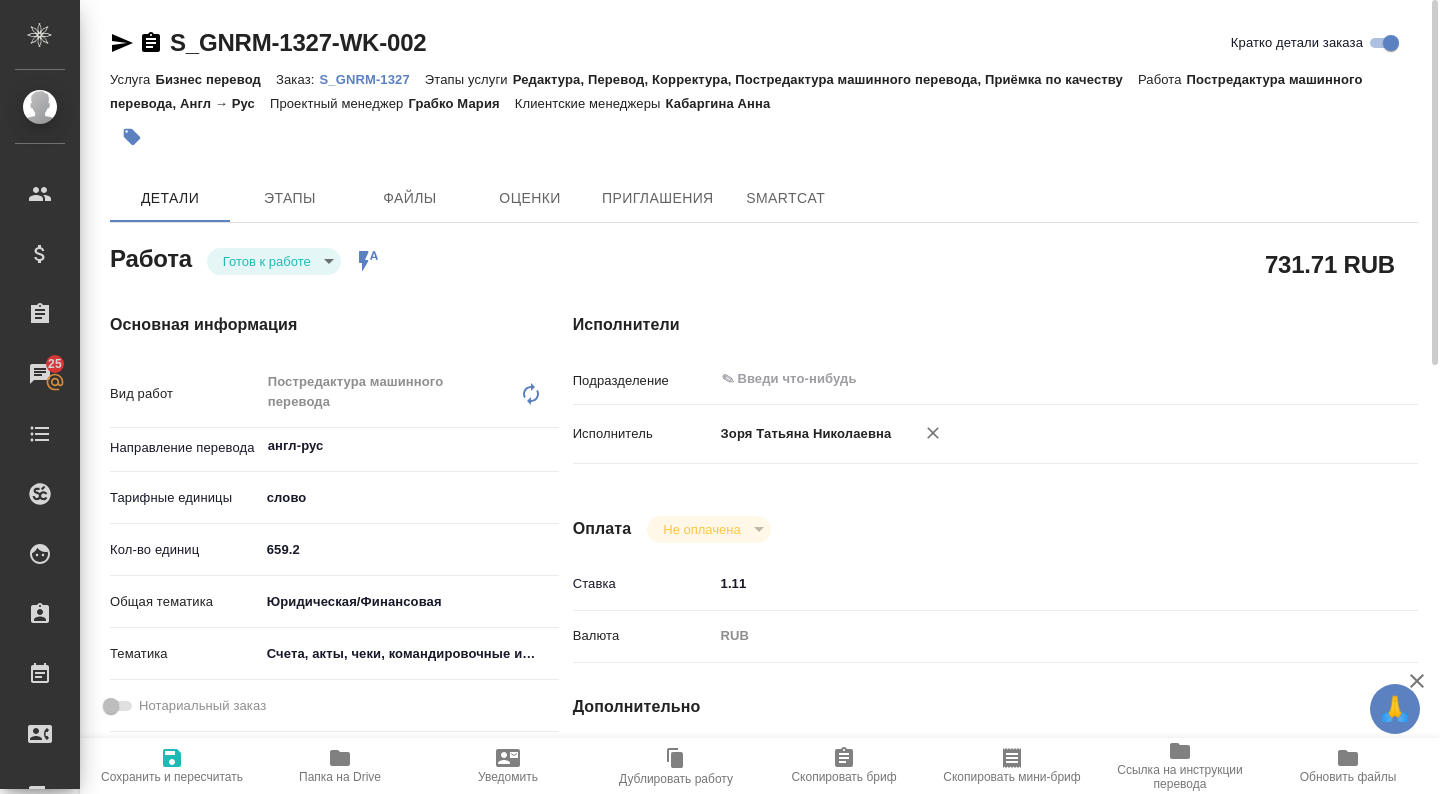 type on "x" 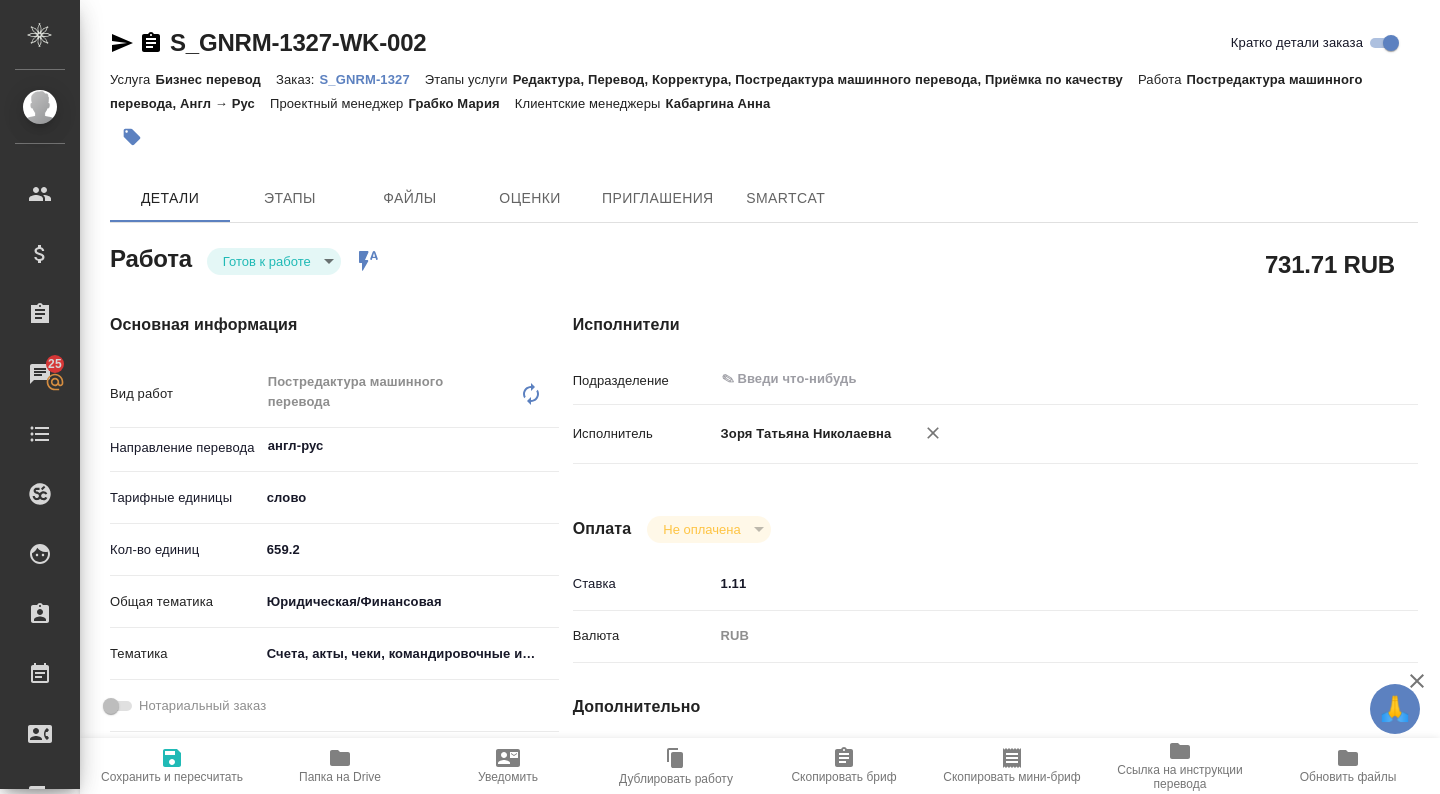 type on "x" 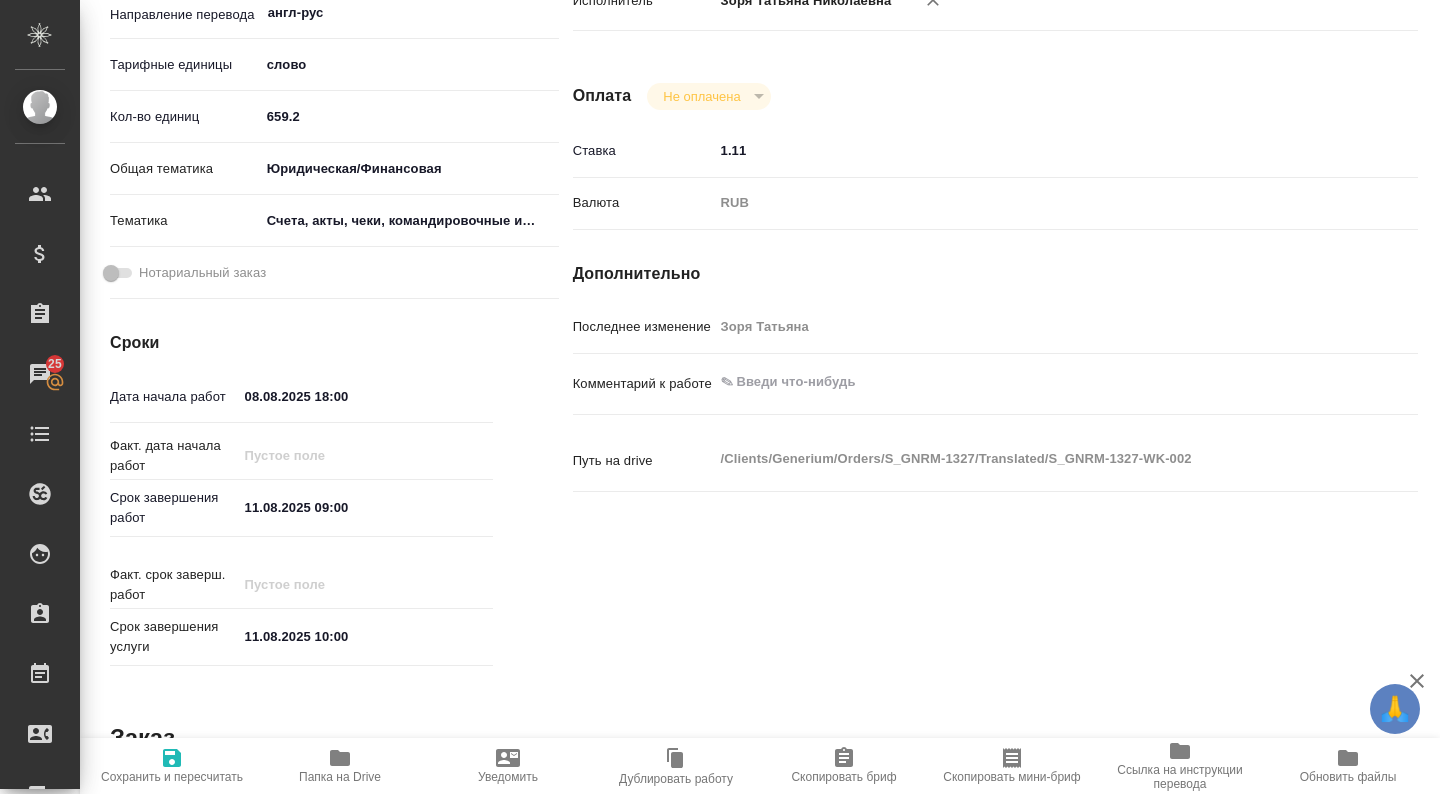 scroll, scrollTop: 0, scrollLeft: 0, axis: both 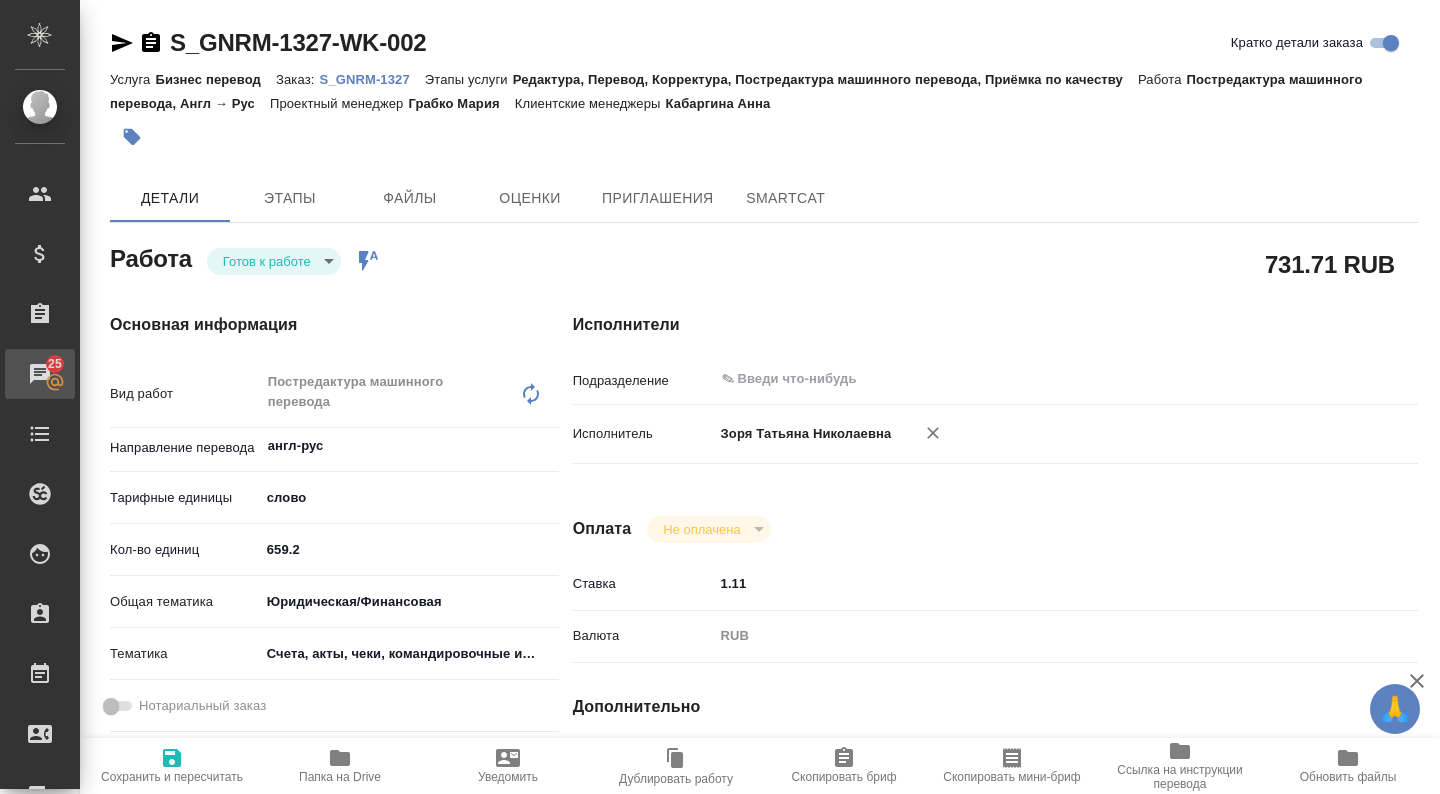 type on "x" 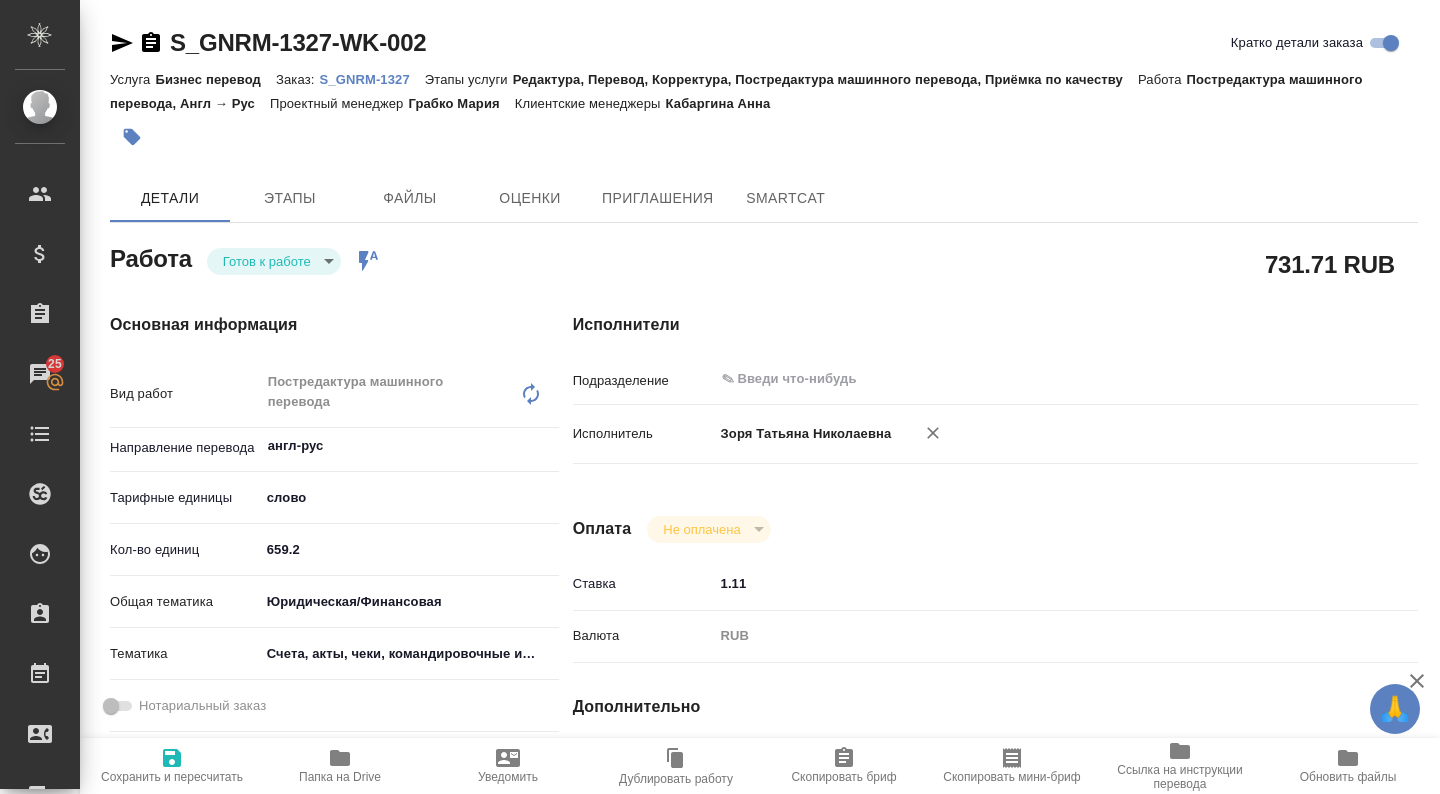 type on "x" 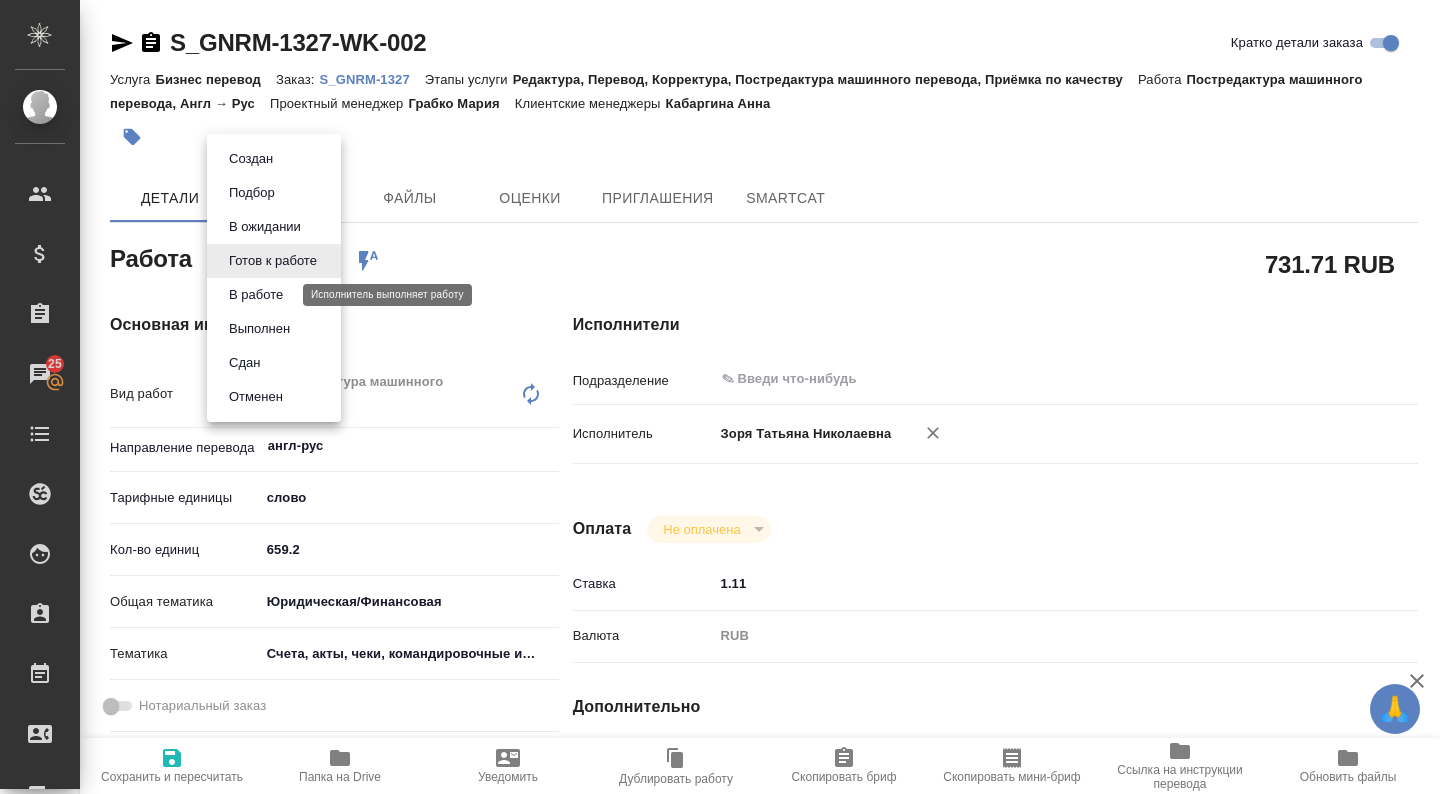 click on "В работе" at bounding box center (256, 295) 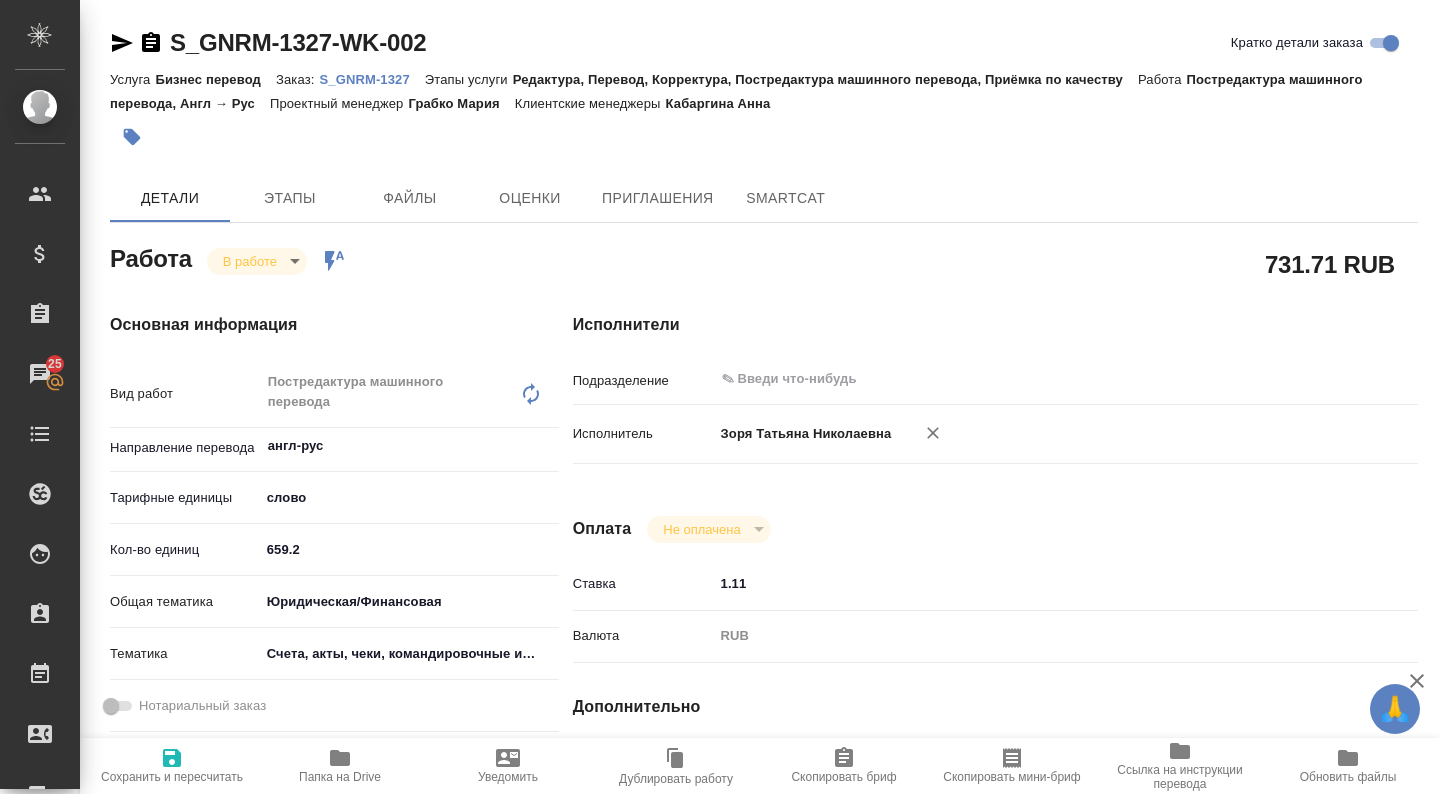 type on "x" 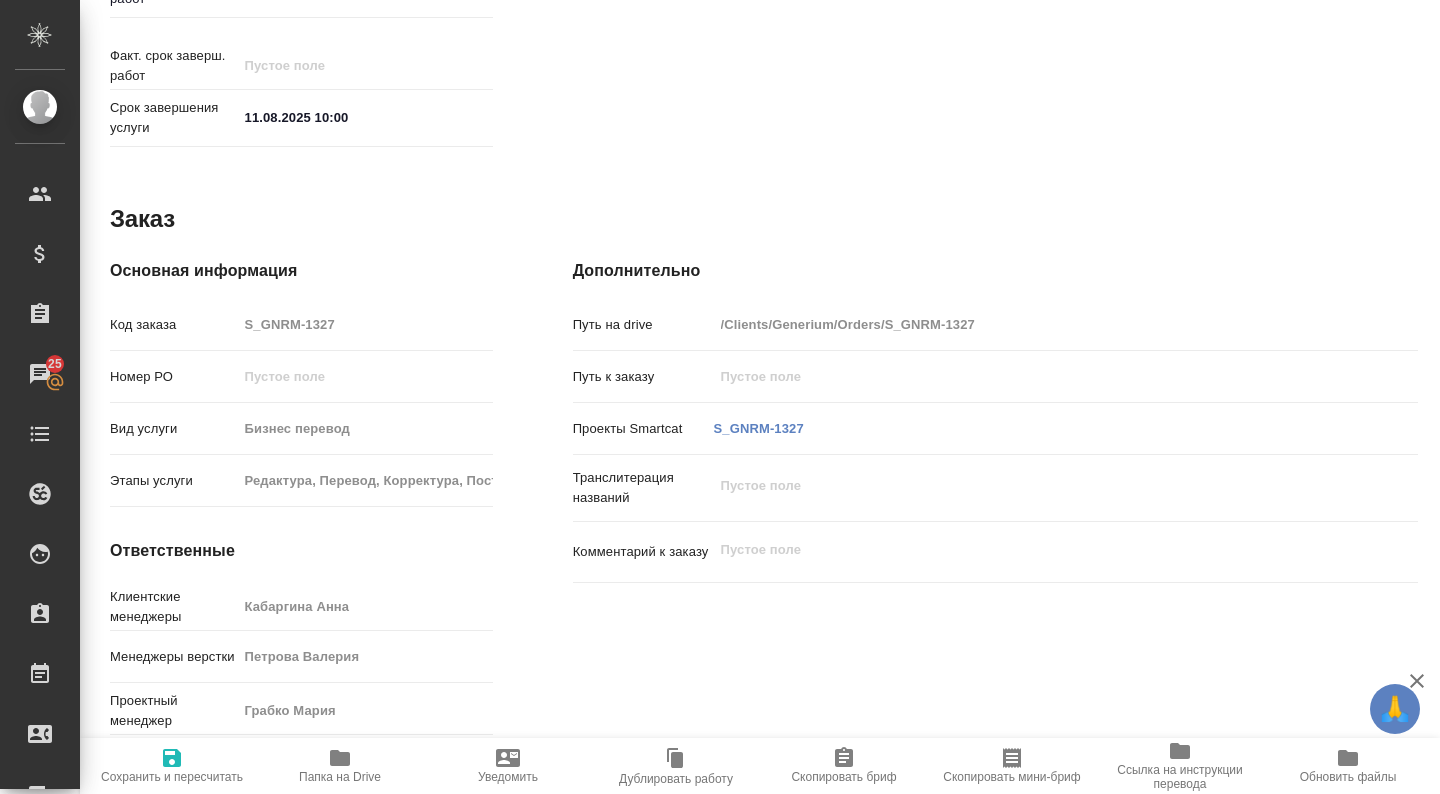 scroll, scrollTop: 0, scrollLeft: 0, axis: both 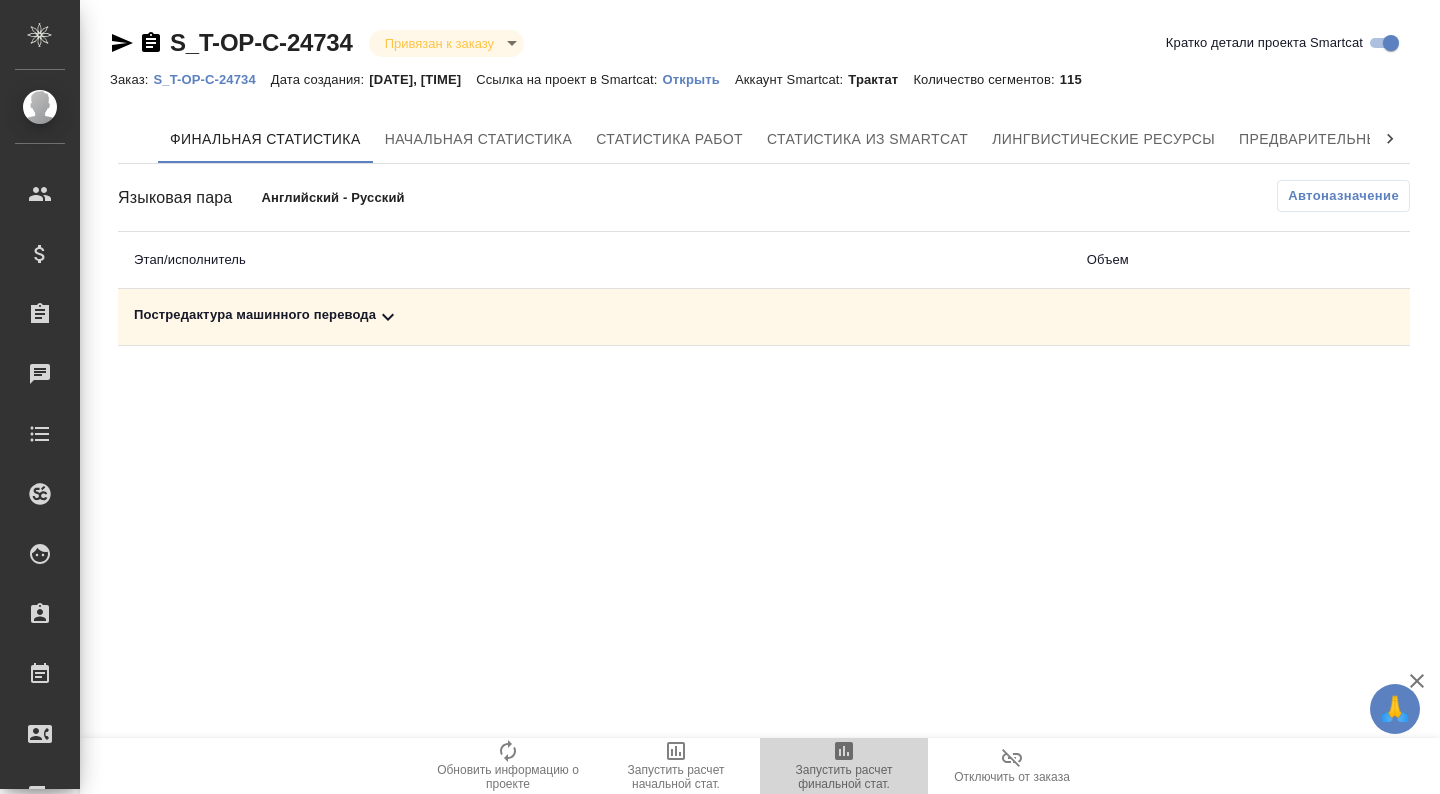 click on "Запустить расчет финальной стат." at bounding box center (844, 765) 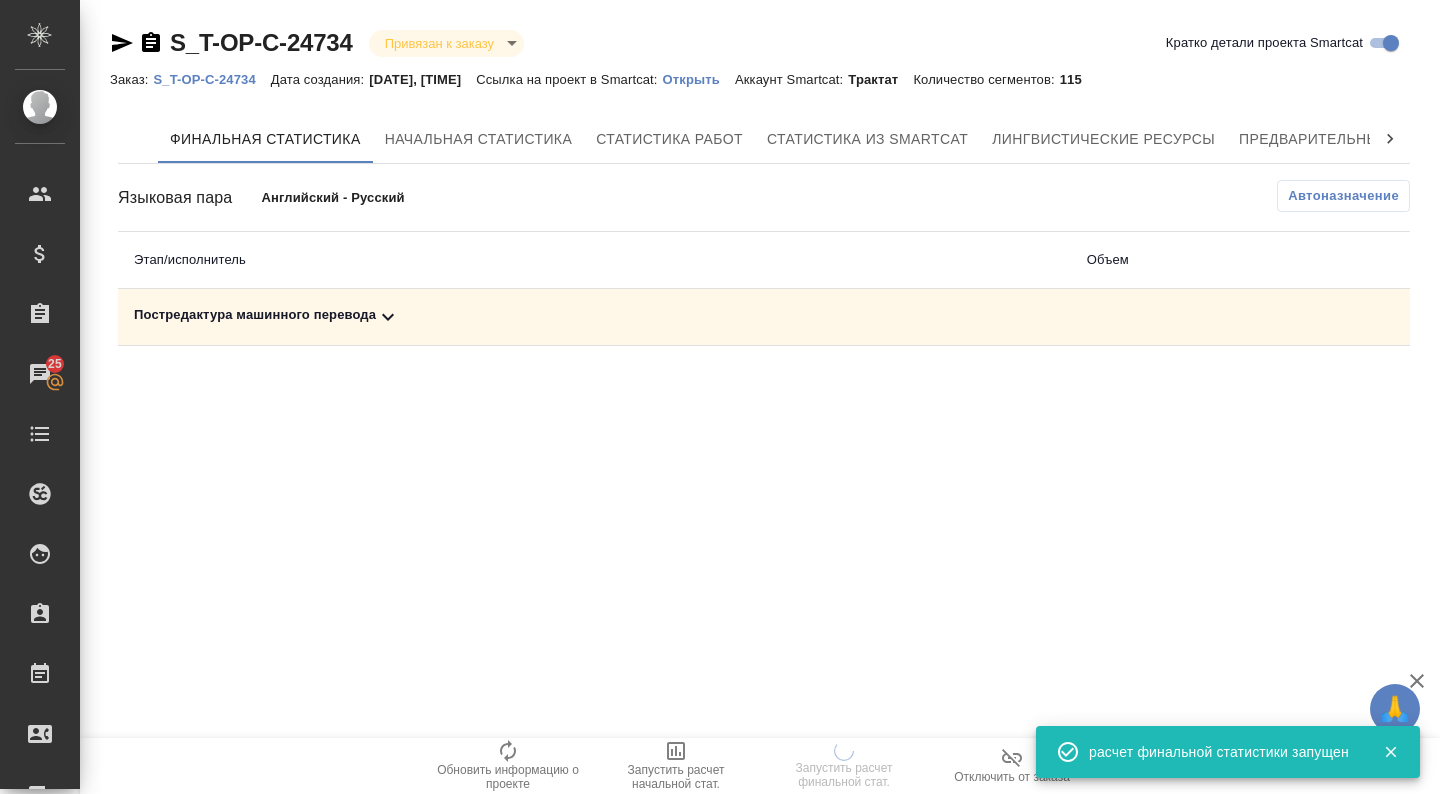 click on "Постредактура машинного перевода" at bounding box center [594, 317] 